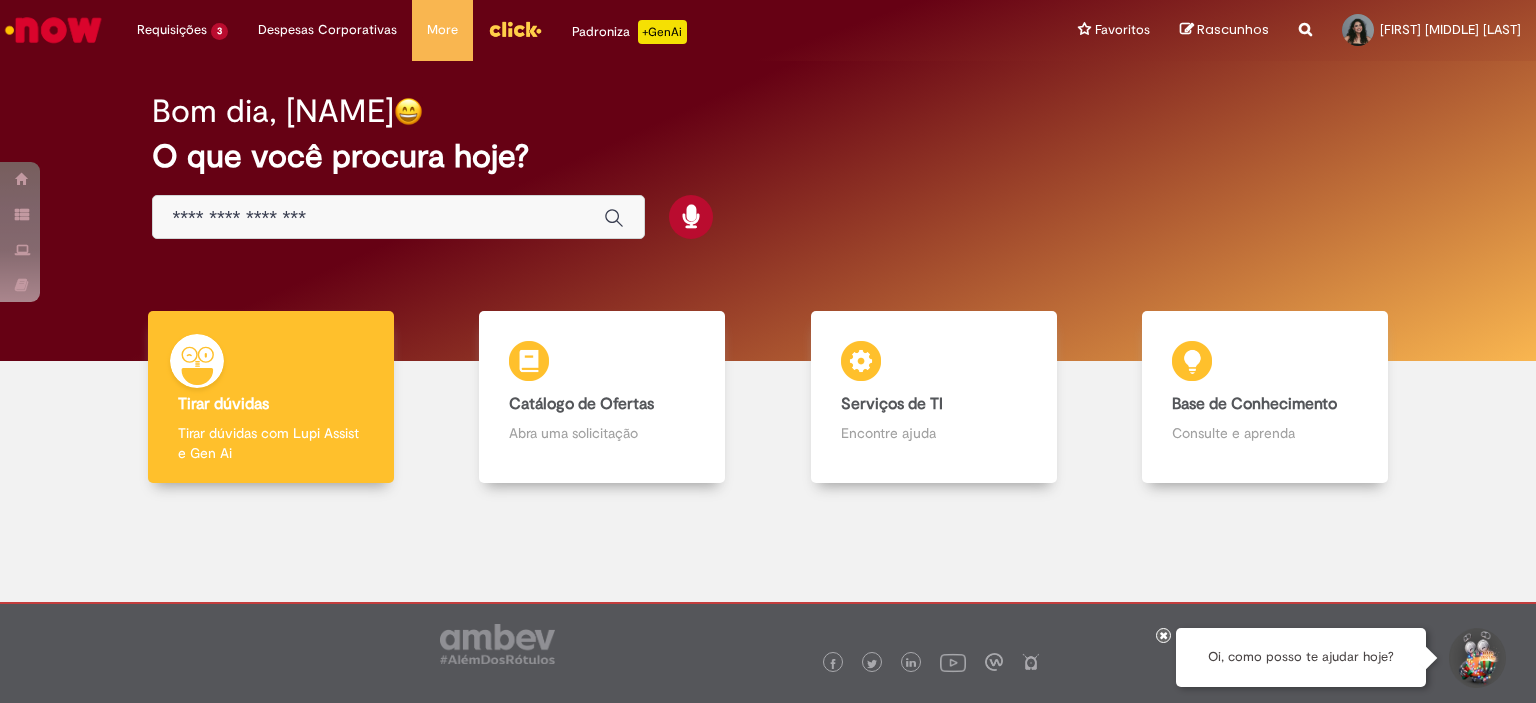 scroll, scrollTop: 0, scrollLeft: 0, axis: both 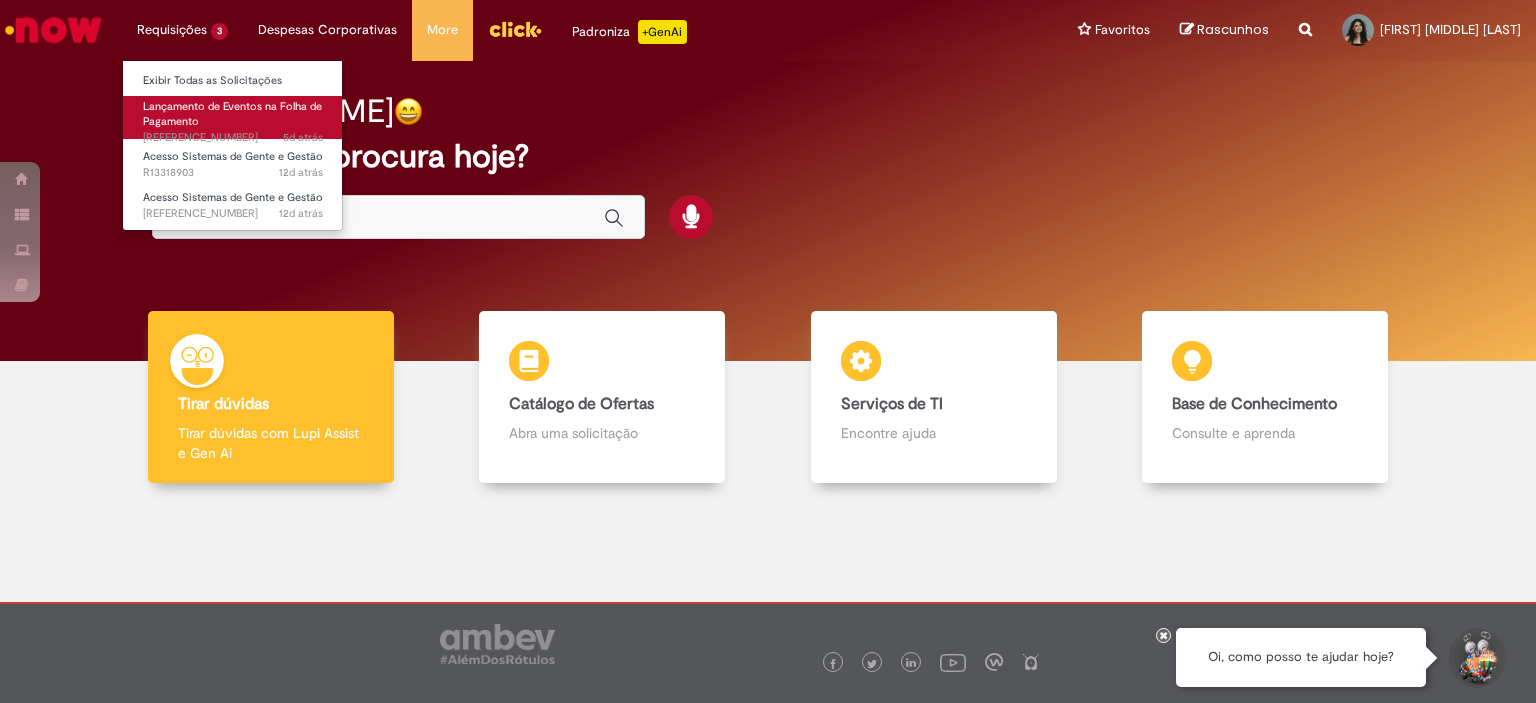 click on "Lançamento de Eventos na Folha de Pagamento" at bounding box center [232, 114] 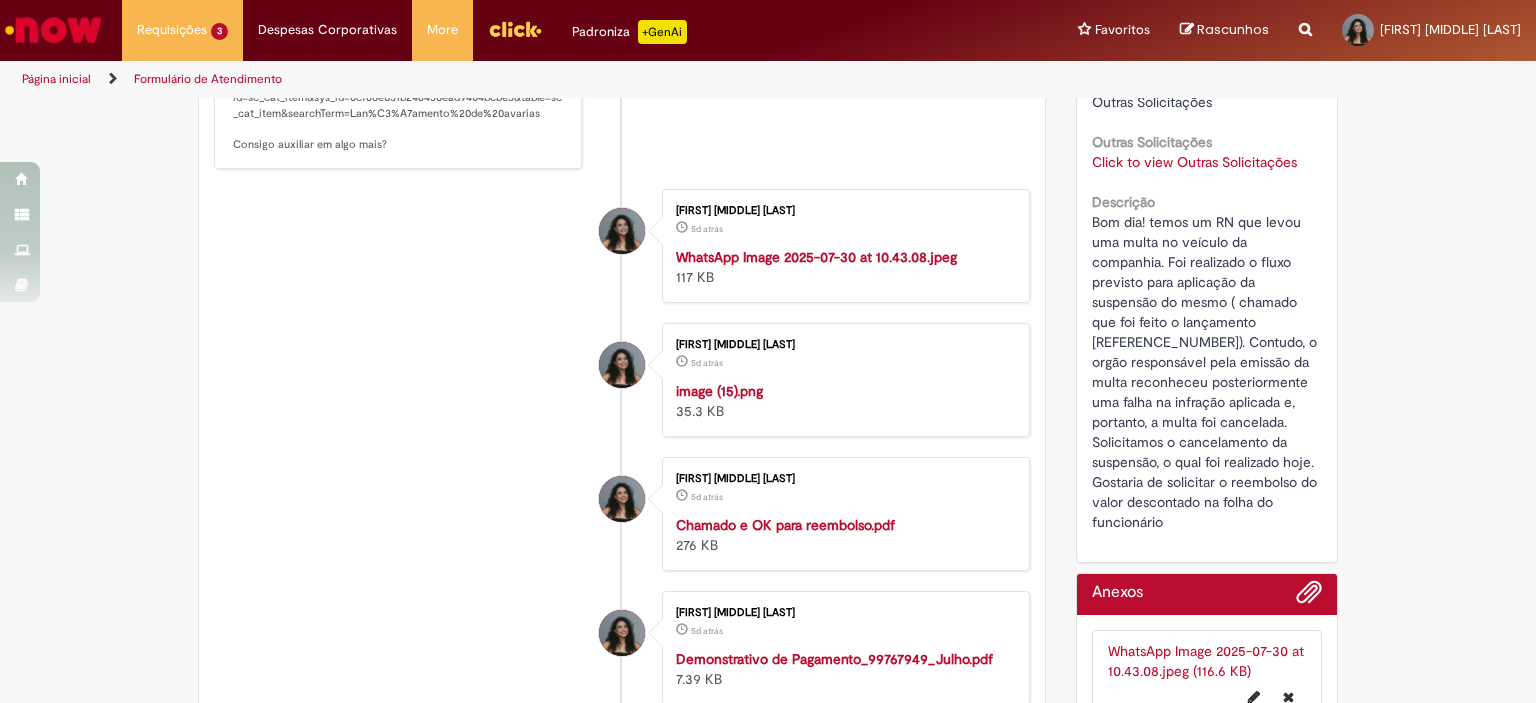 scroll, scrollTop: 300, scrollLeft: 0, axis: vertical 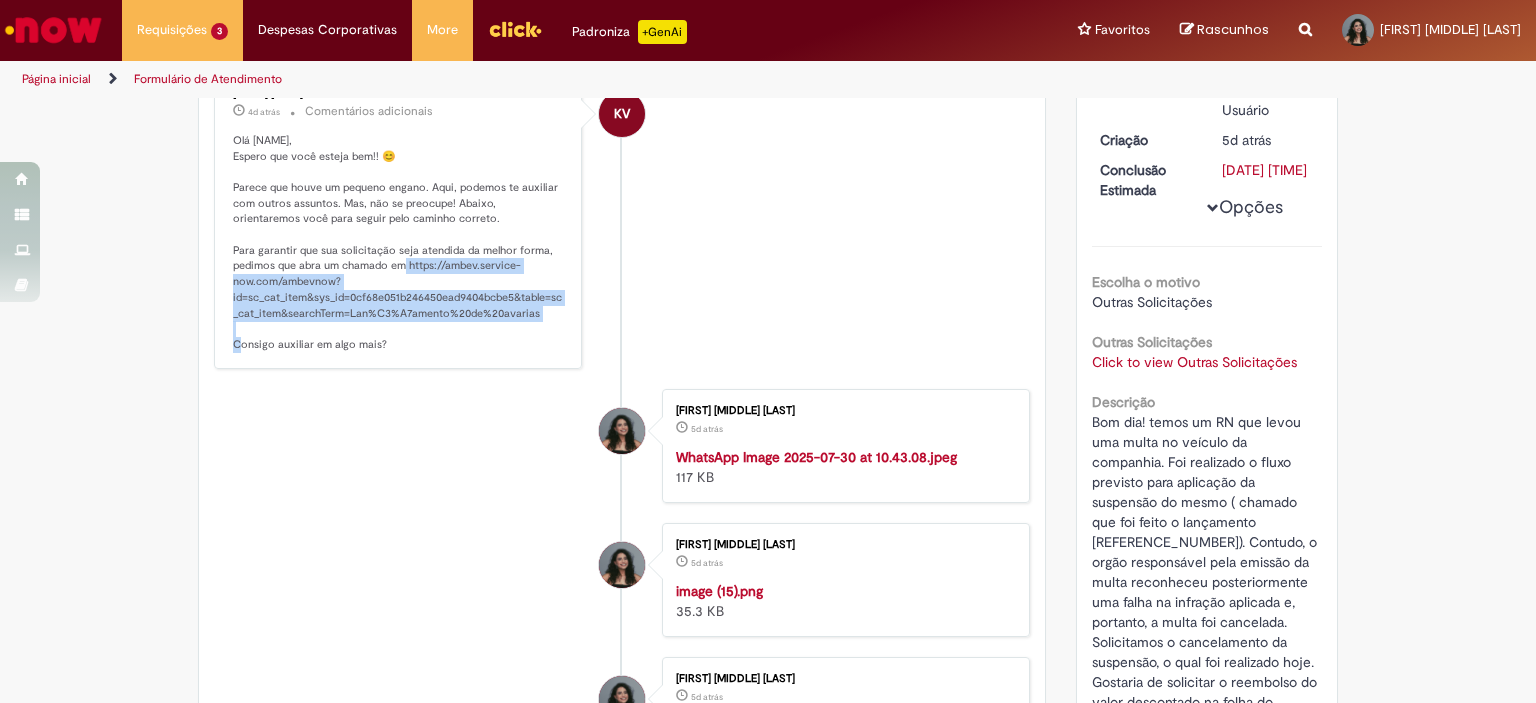 drag, startPoint x: 400, startPoint y: 260, endPoint x: 498, endPoint y: 324, distance: 117.047 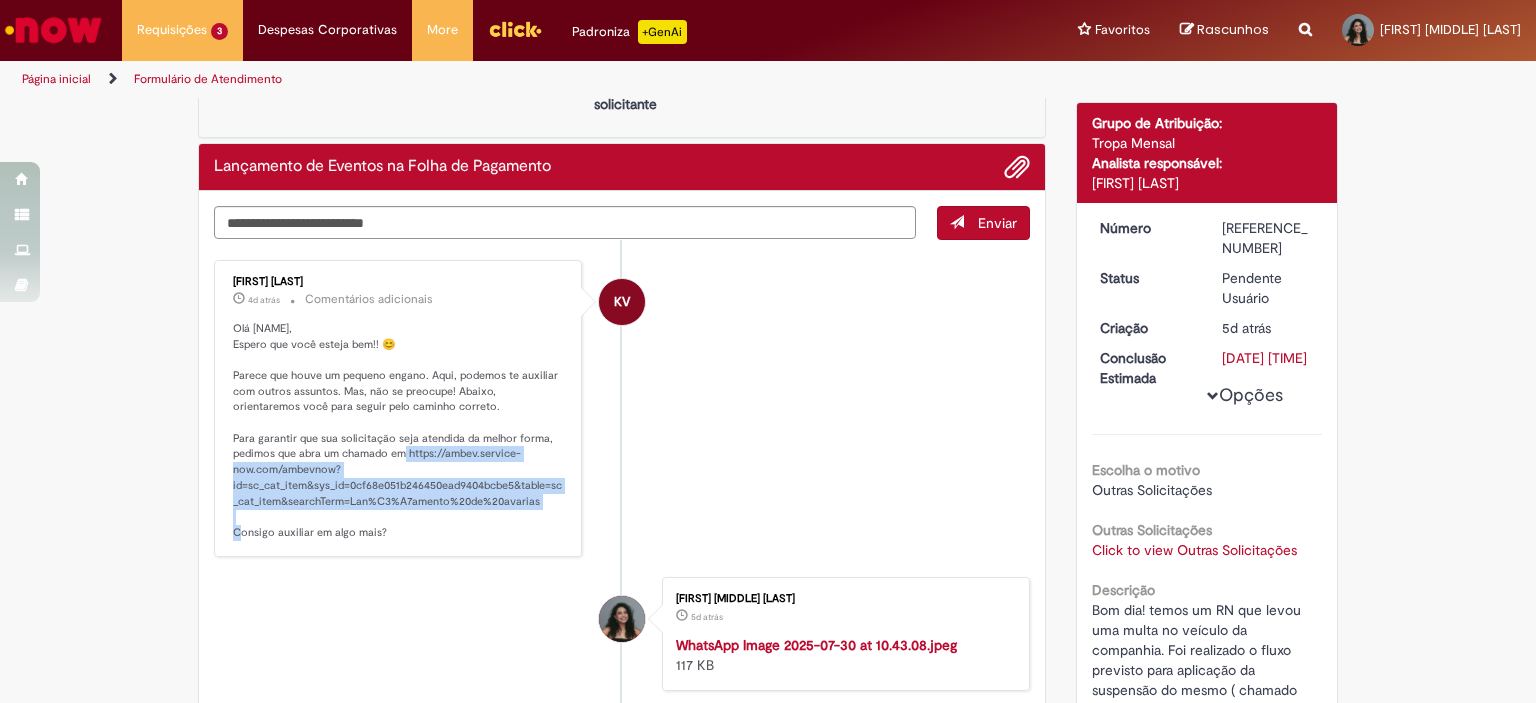scroll, scrollTop: 0, scrollLeft: 0, axis: both 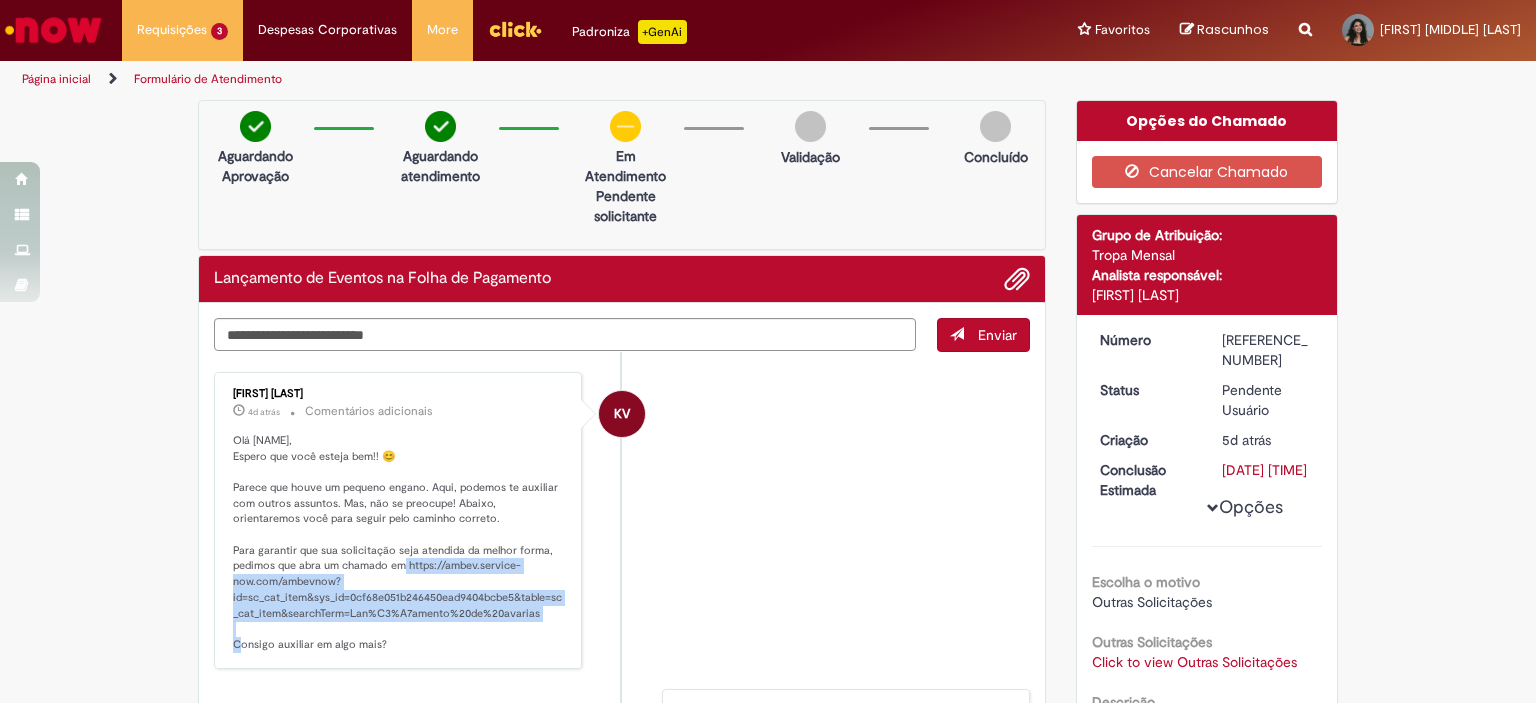 click on "Opções" at bounding box center [0, 0] 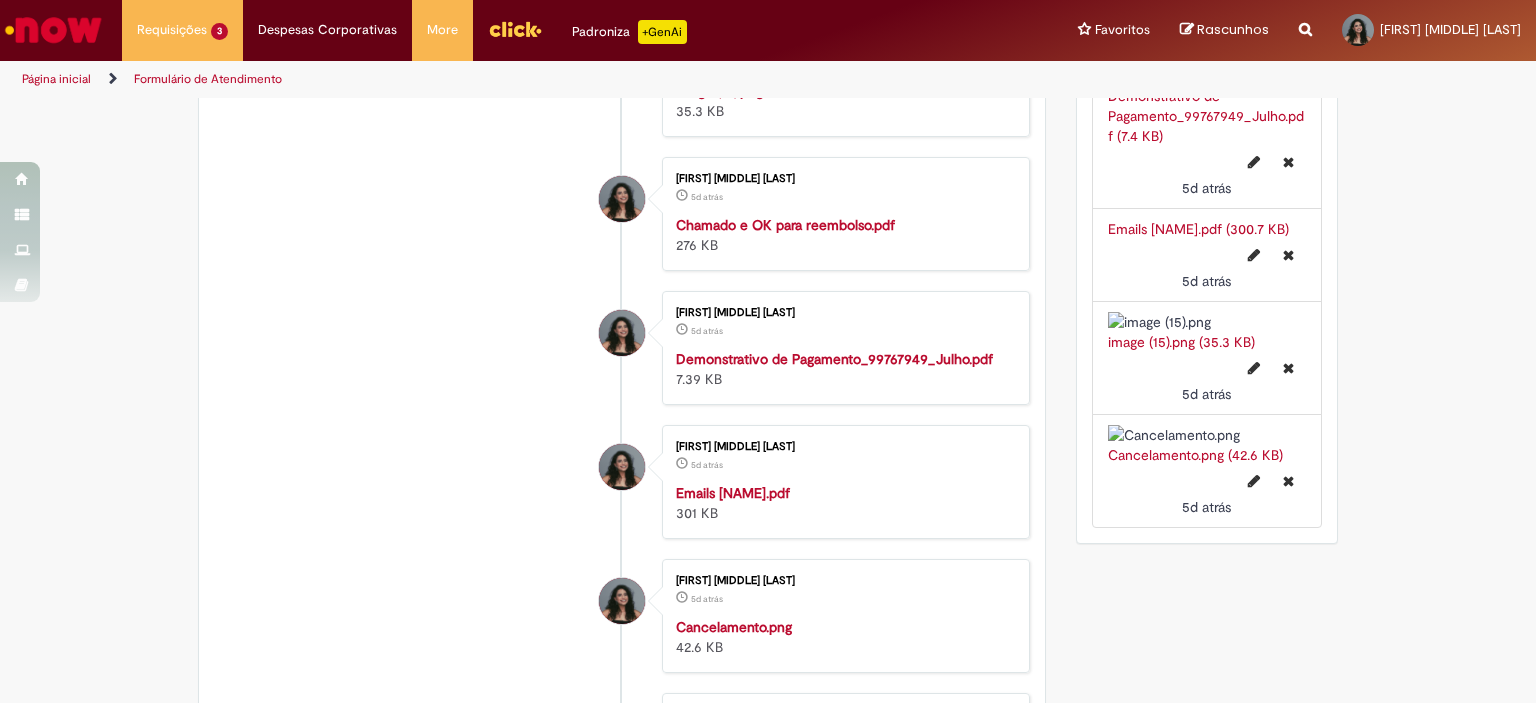 scroll, scrollTop: 0, scrollLeft: 0, axis: both 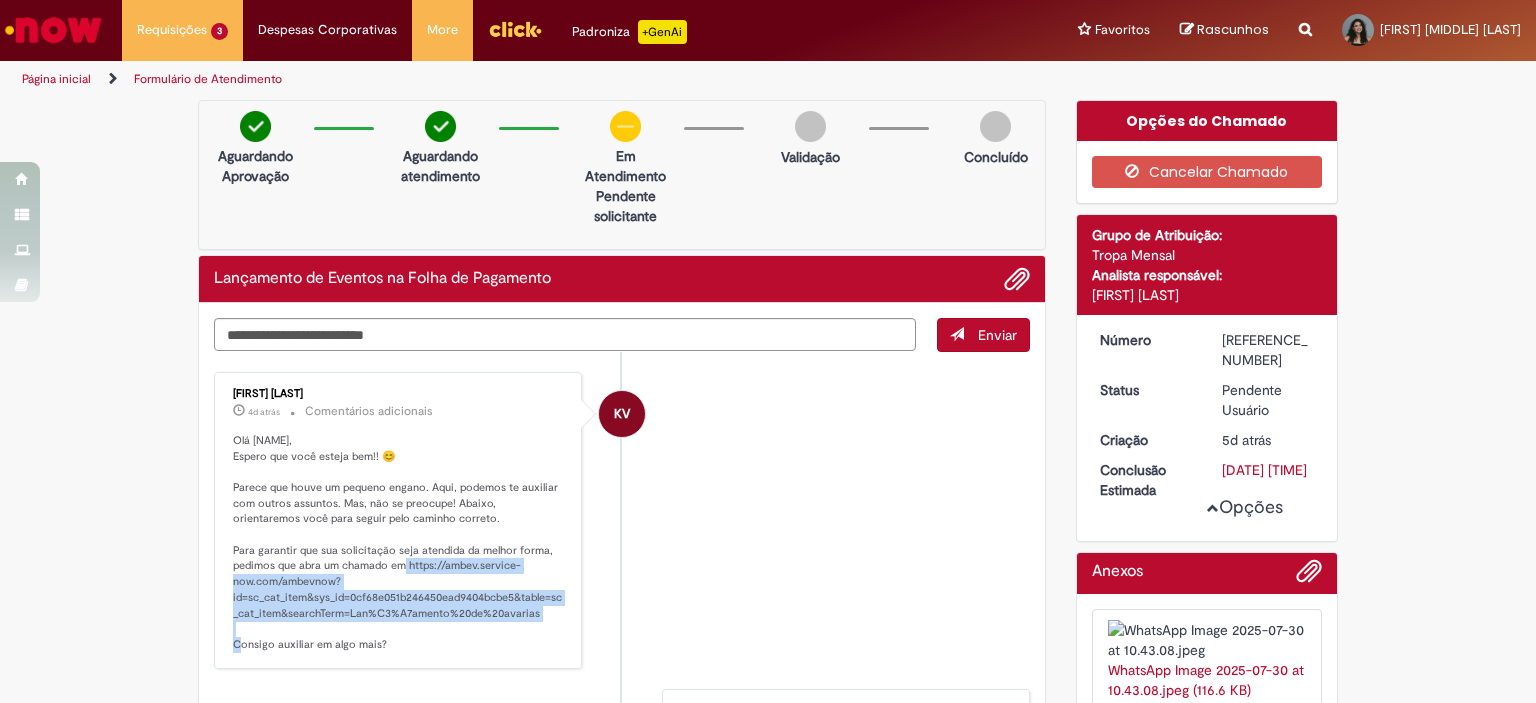 click on "Opções" at bounding box center [0, 0] 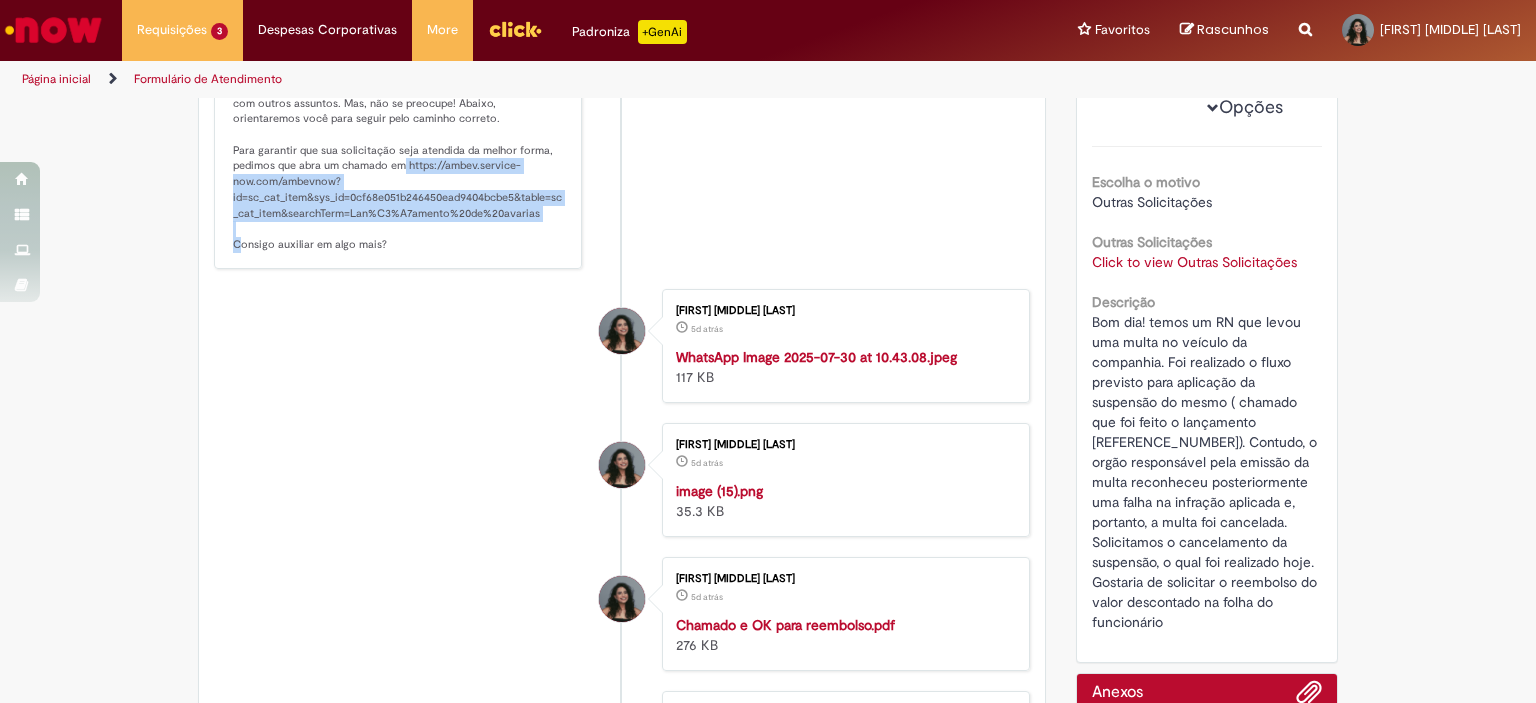 scroll, scrollTop: 0, scrollLeft: 0, axis: both 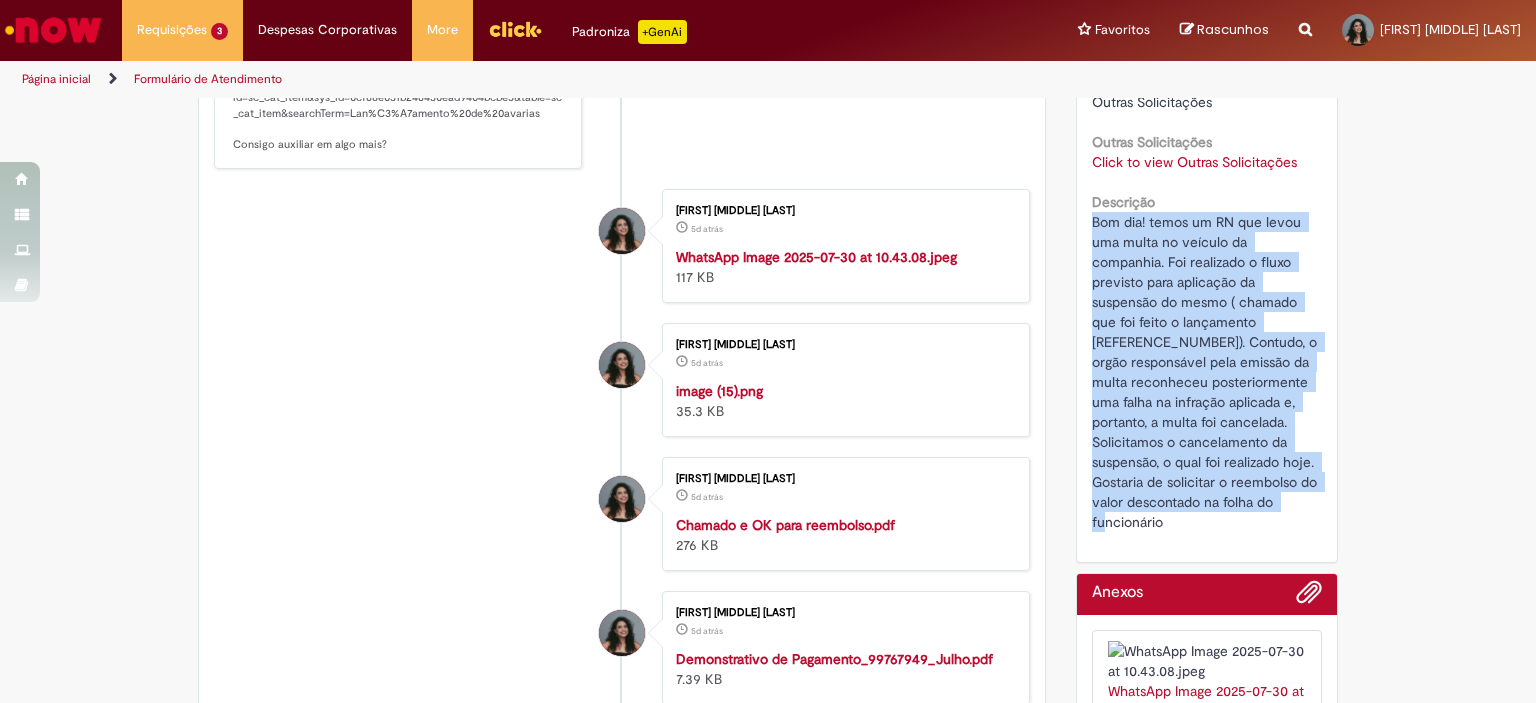 drag, startPoint x: 1081, startPoint y: 215, endPoint x: 1256, endPoint y: 500, distance: 334.43982 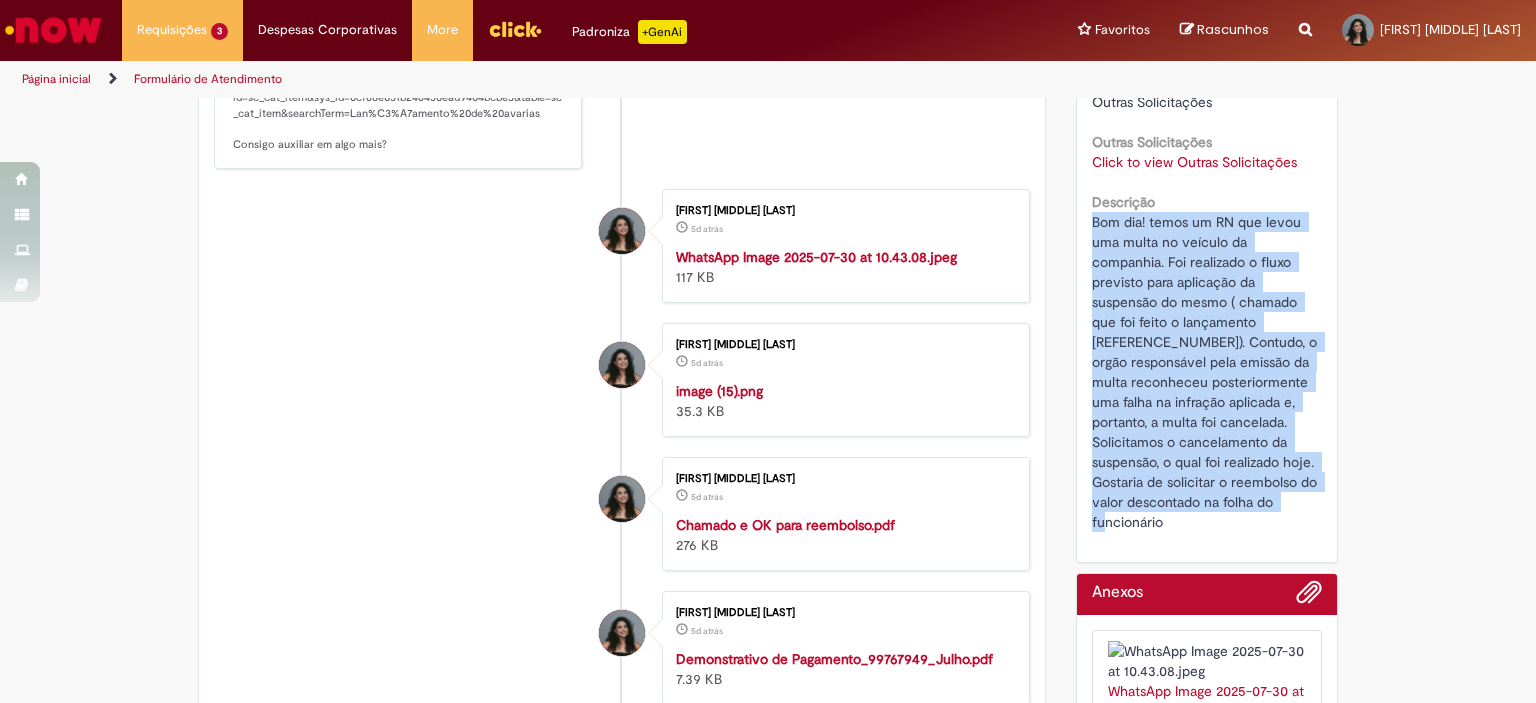 scroll, scrollTop: 0, scrollLeft: 0, axis: both 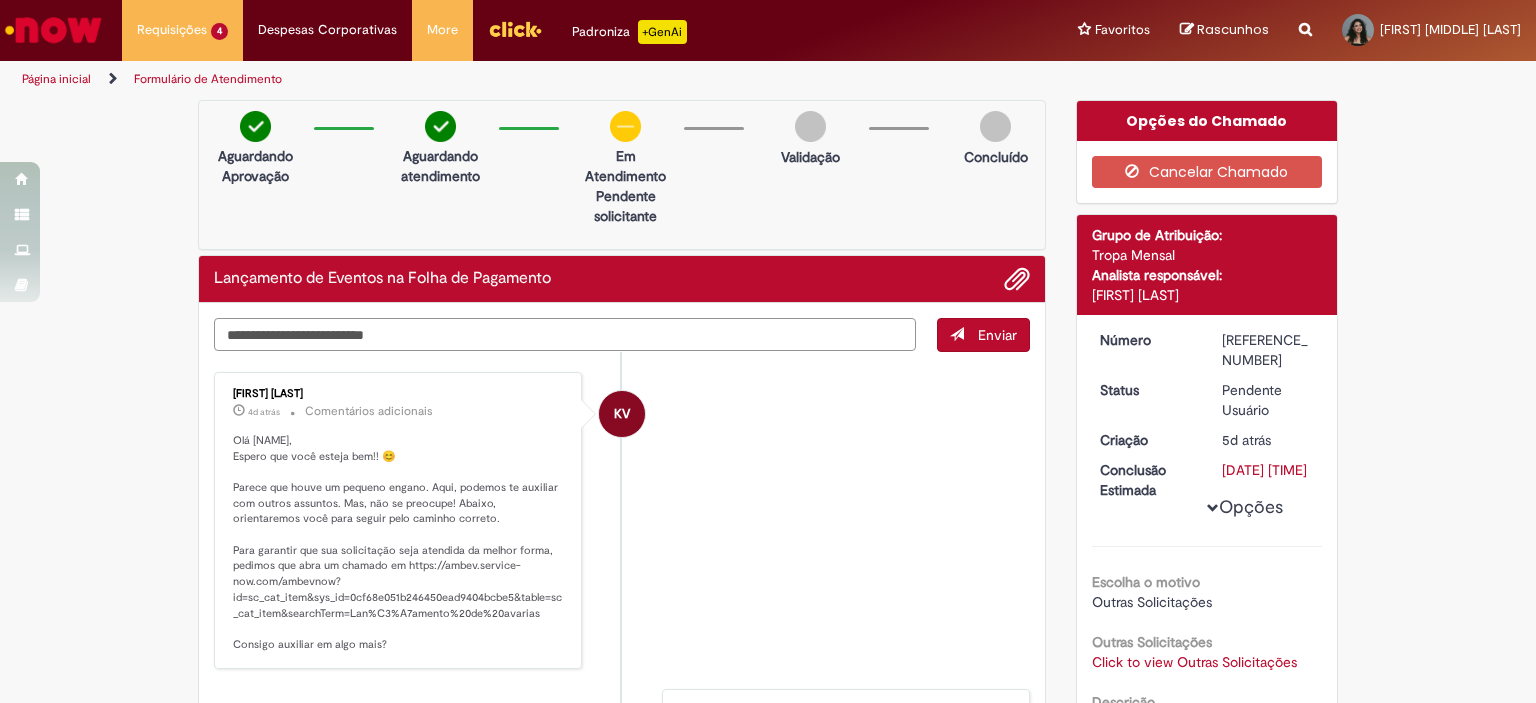click at bounding box center (565, 335) 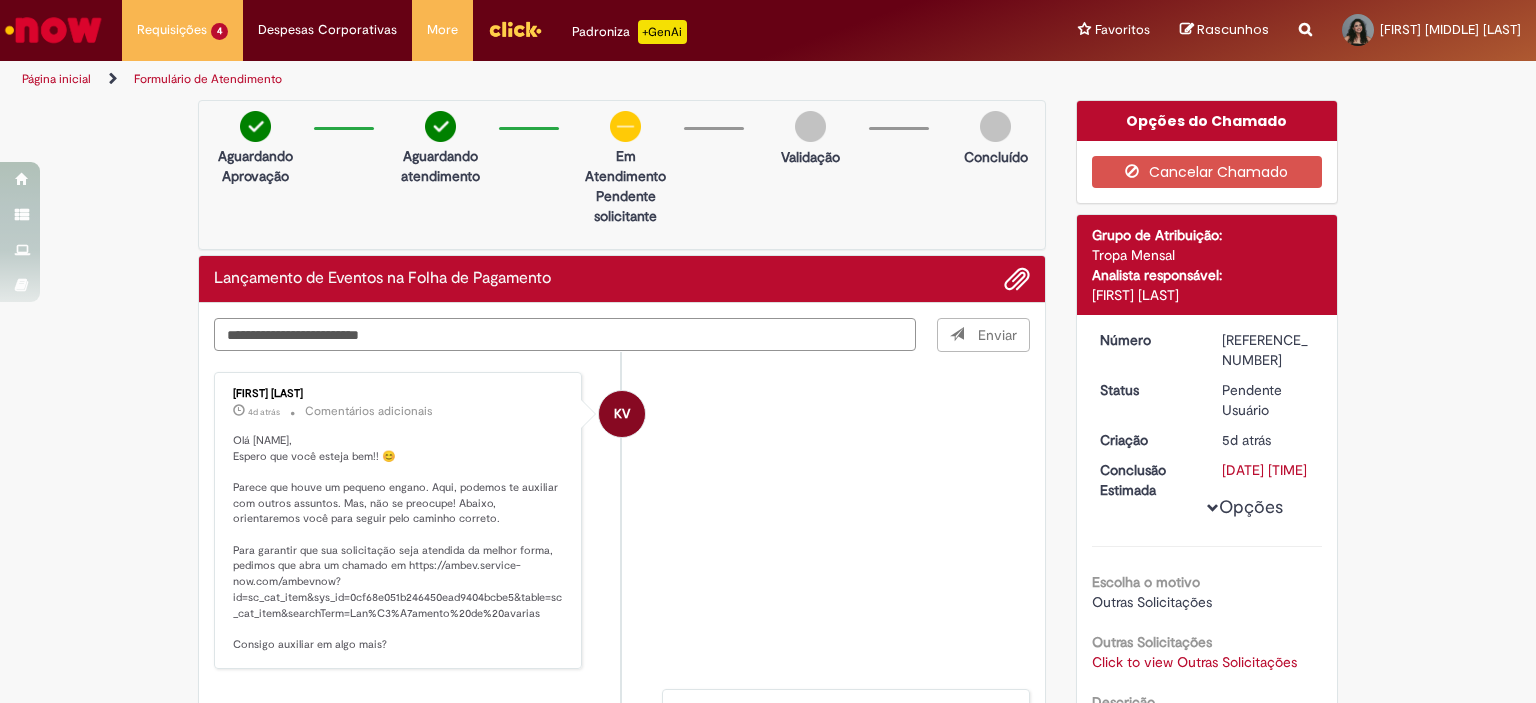 type on "**********" 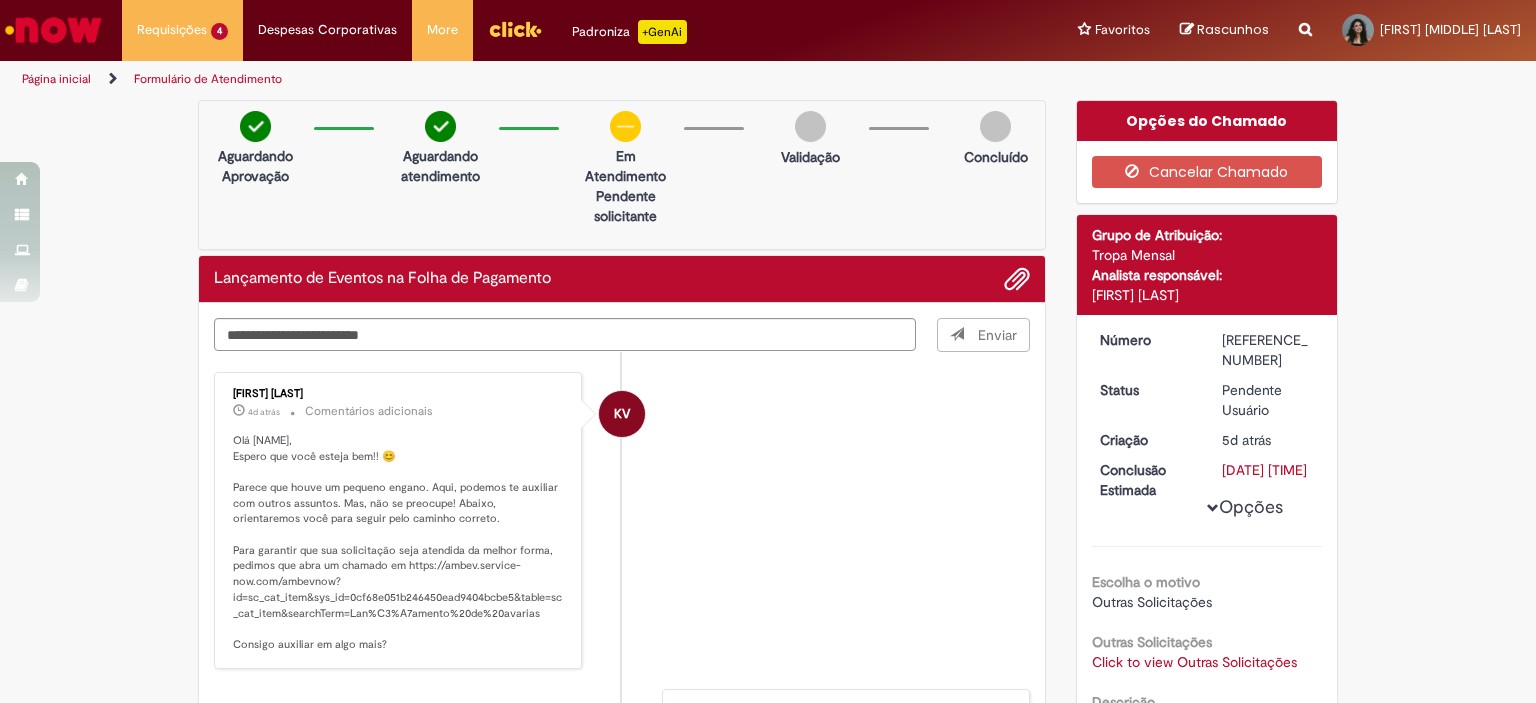 type 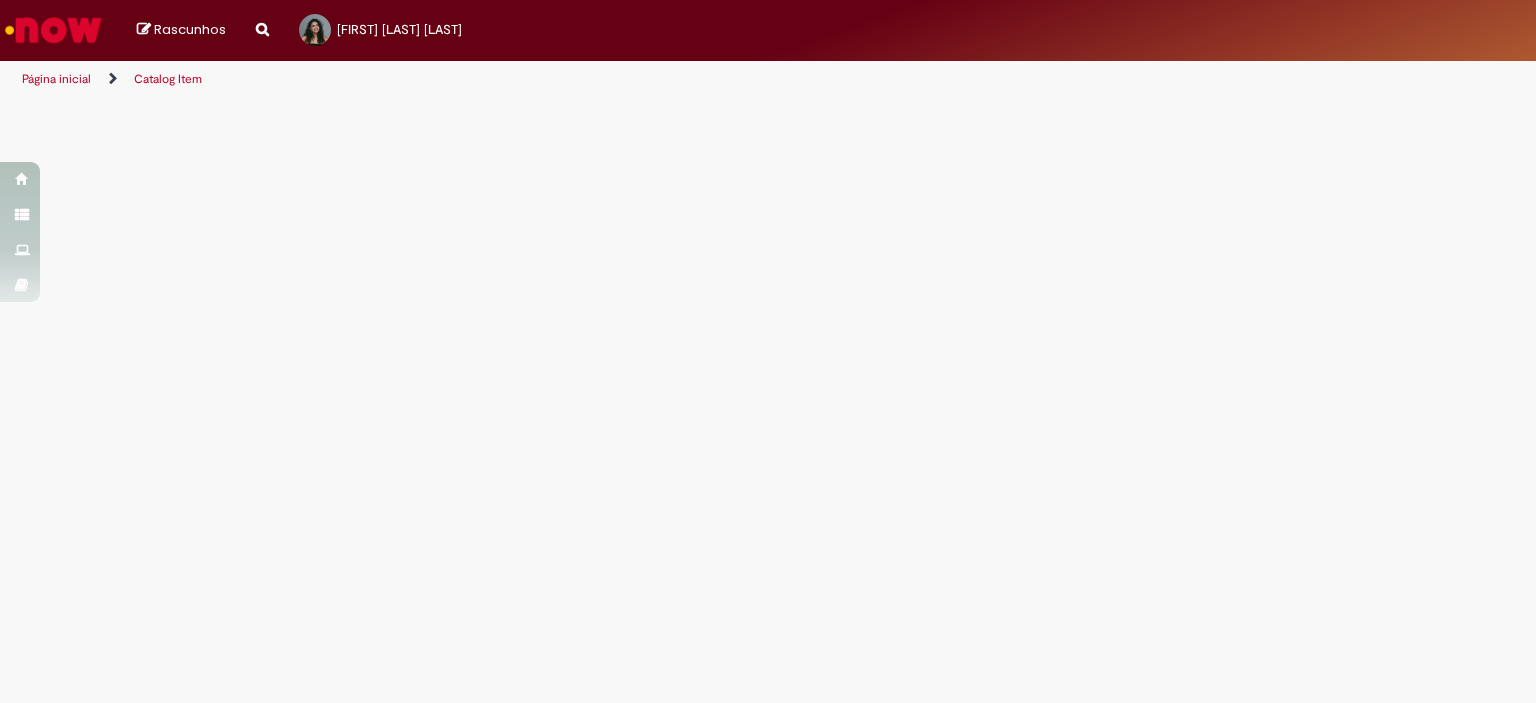 scroll, scrollTop: 0, scrollLeft: 0, axis: both 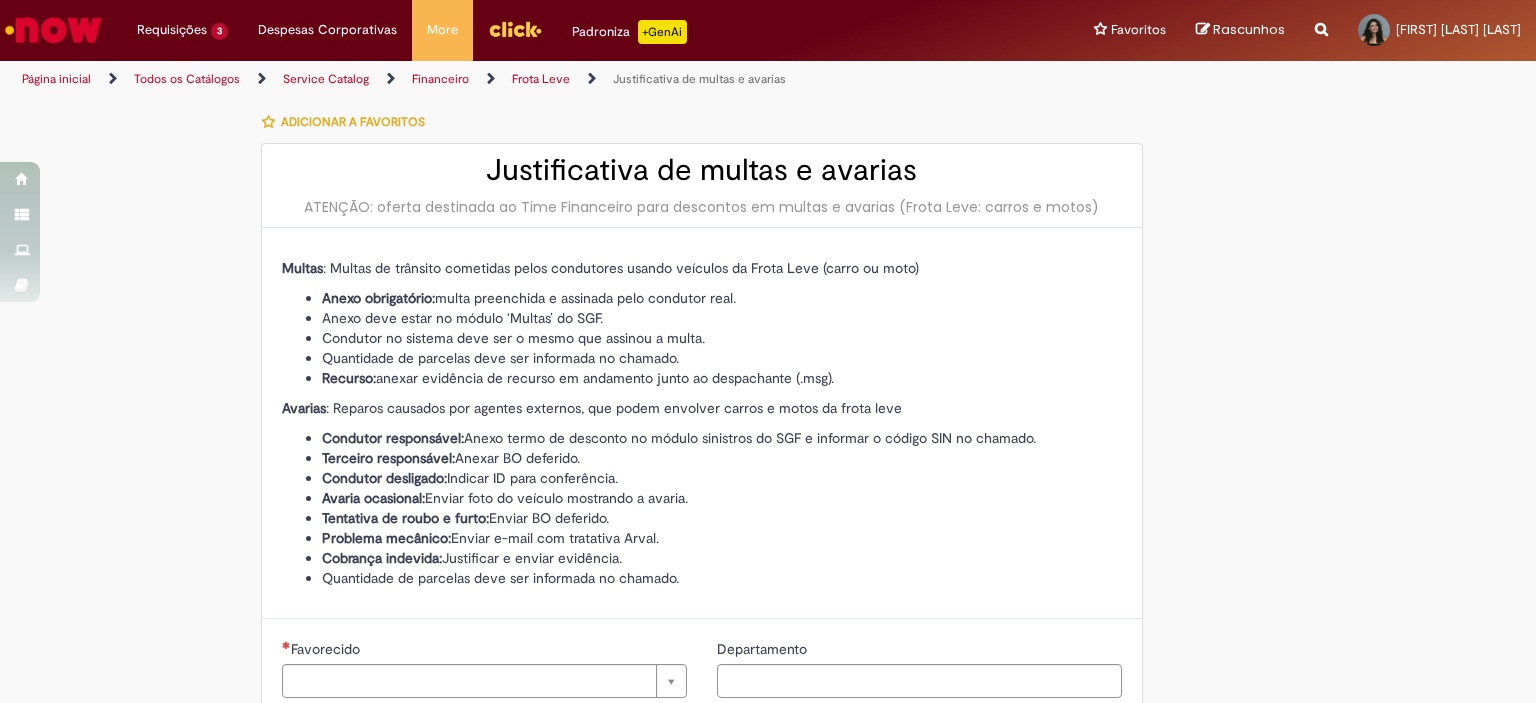 type on "********" 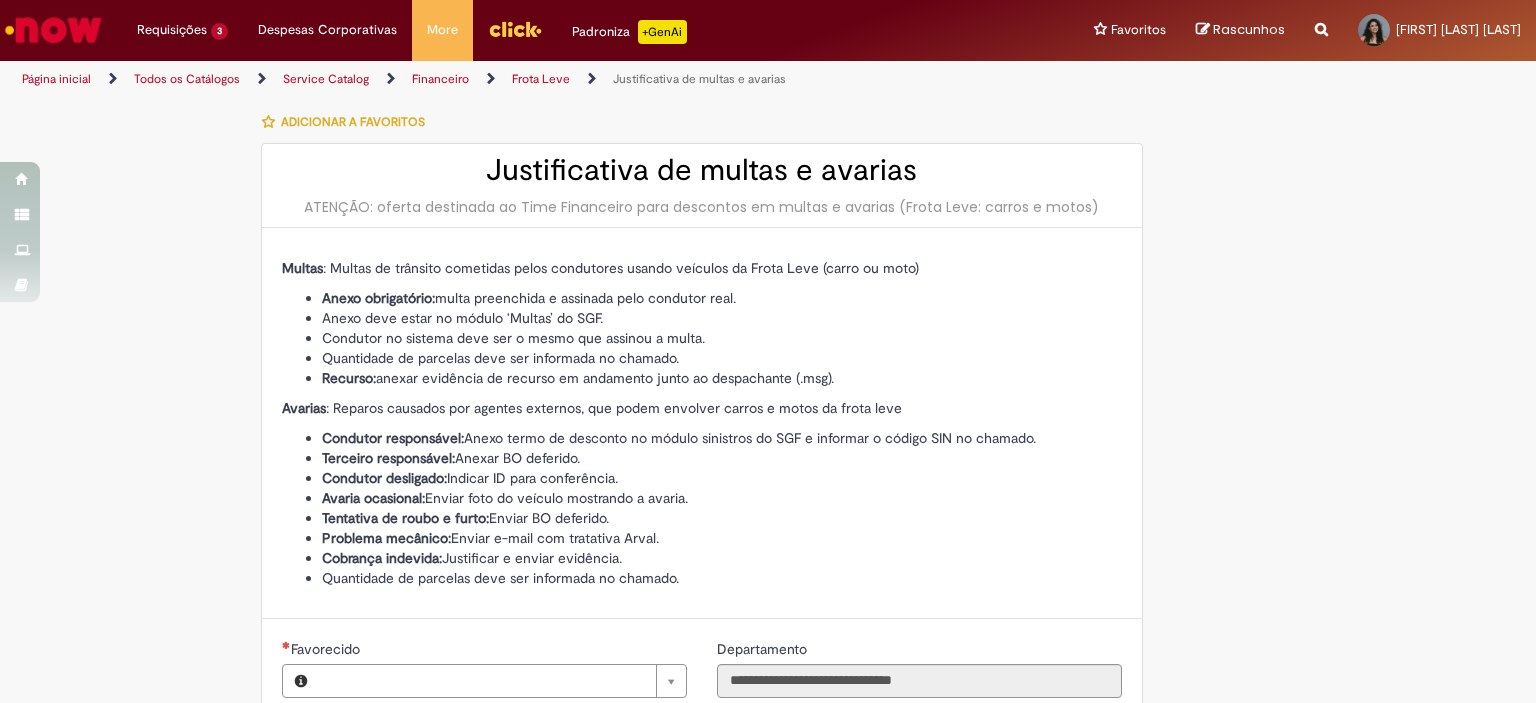 type on "**********" 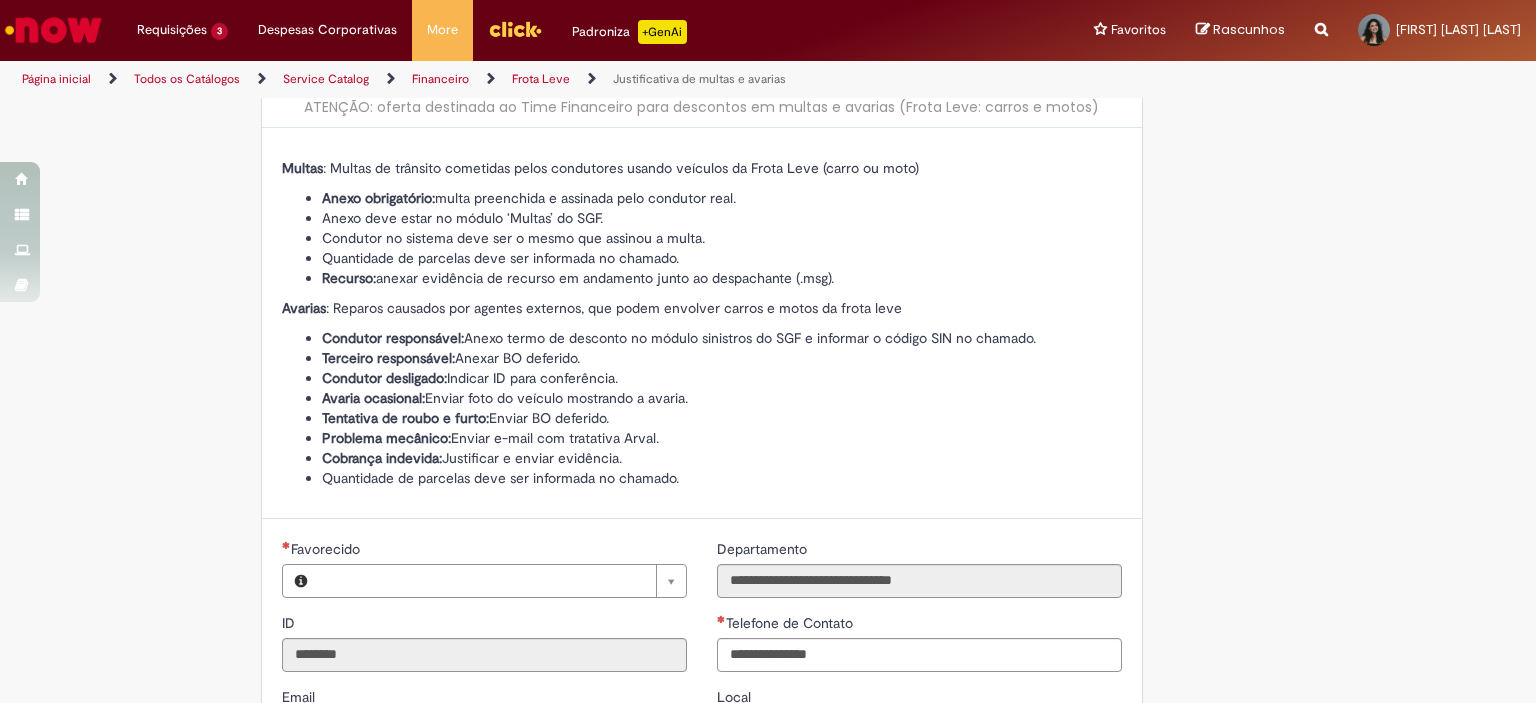 type on "**********" 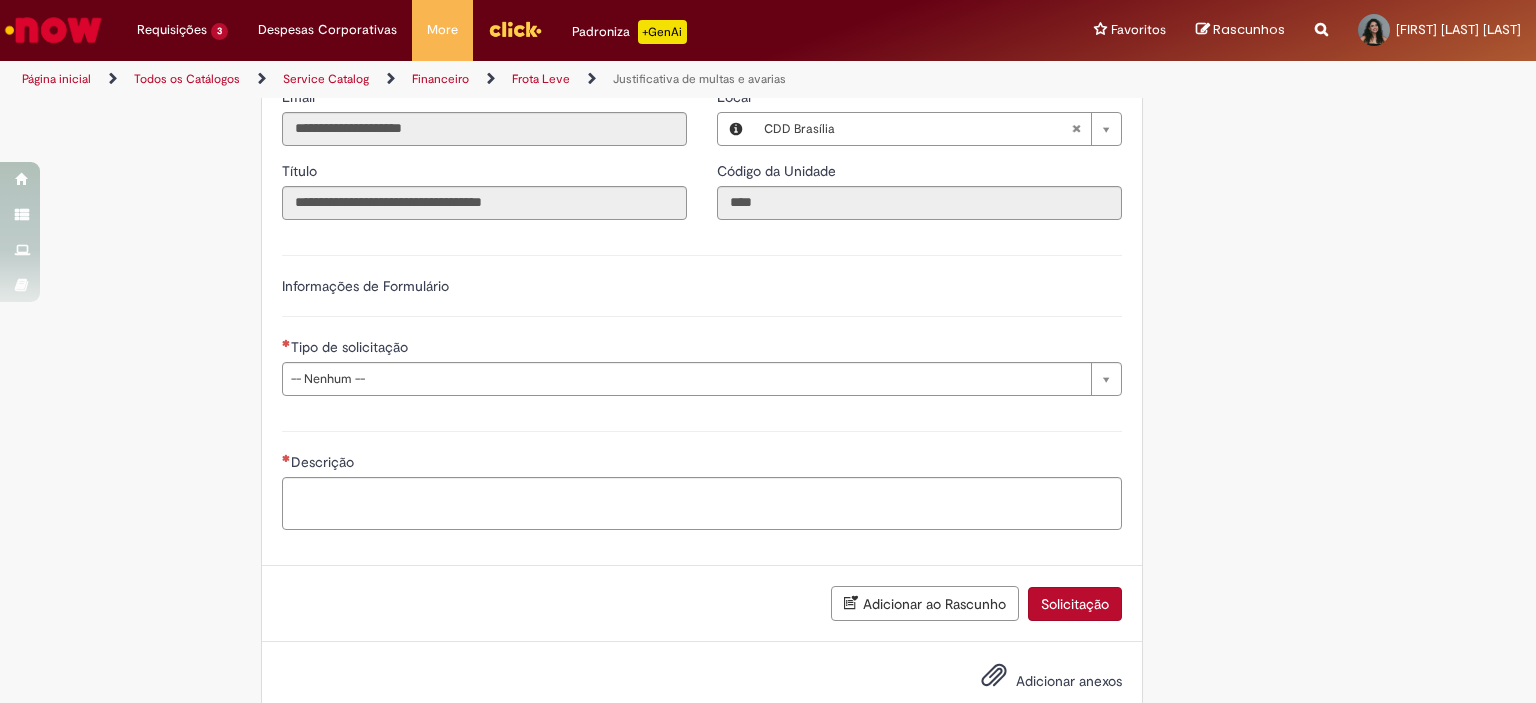 scroll, scrollTop: 744, scrollLeft: 0, axis: vertical 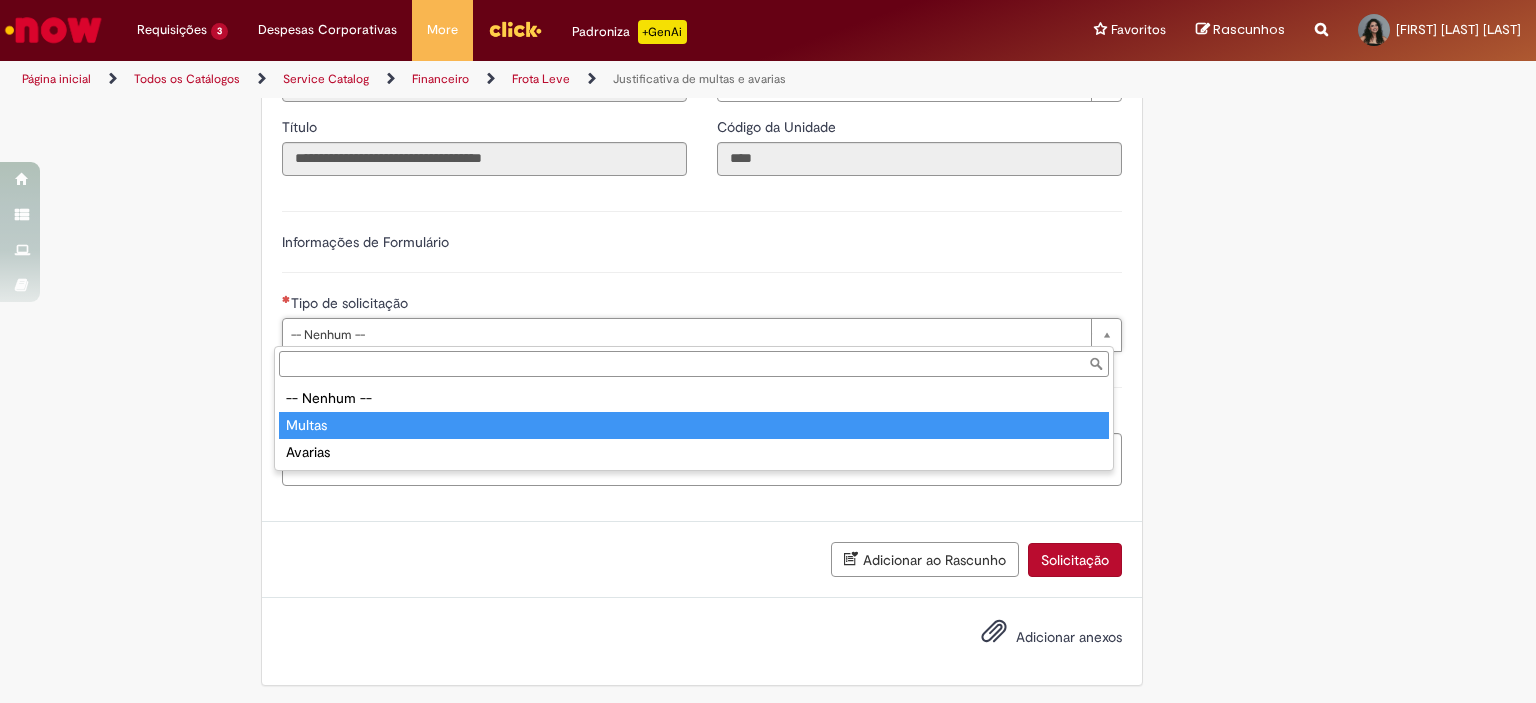 type on "******" 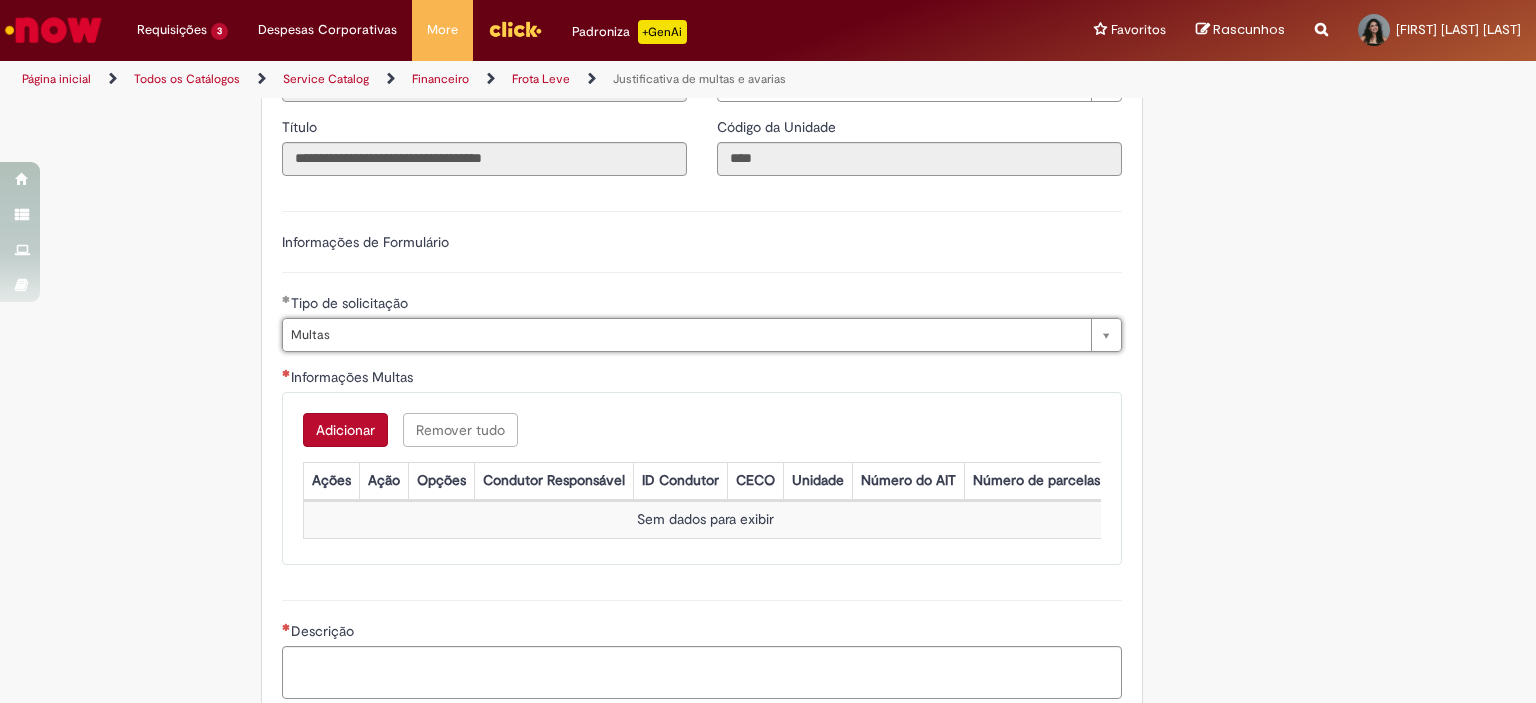 scroll, scrollTop: 944, scrollLeft: 0, axis: vertical 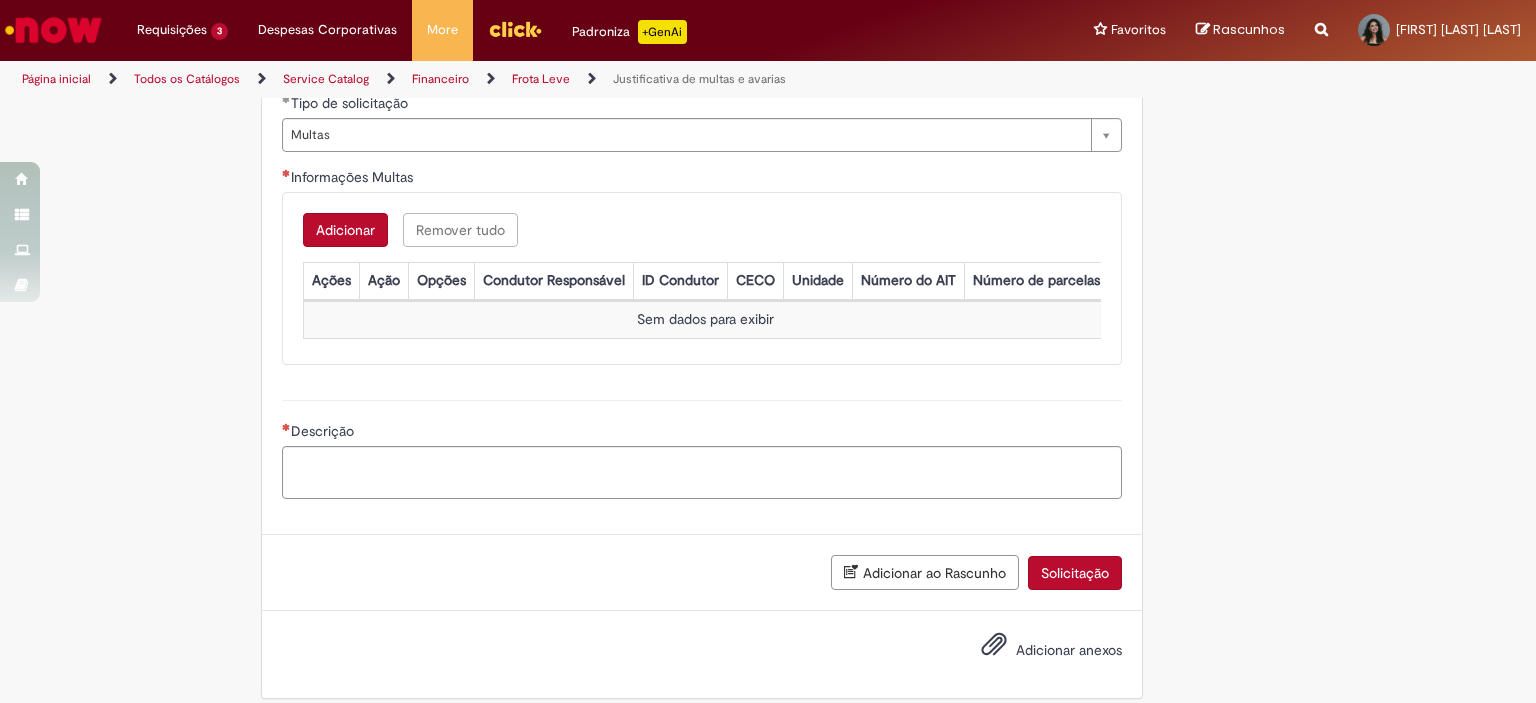 click on "Adicionar" at bounding box center (345, 230) 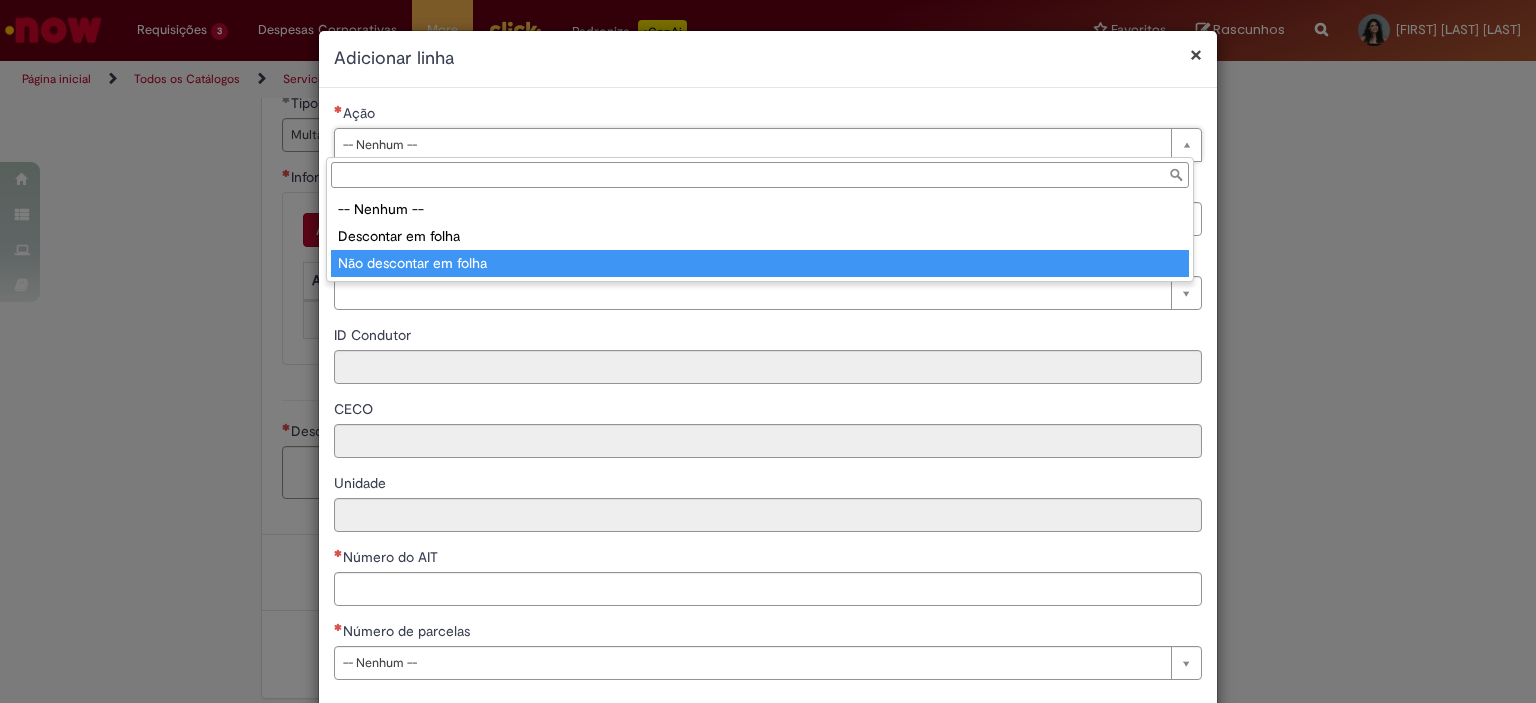 type on "**********" 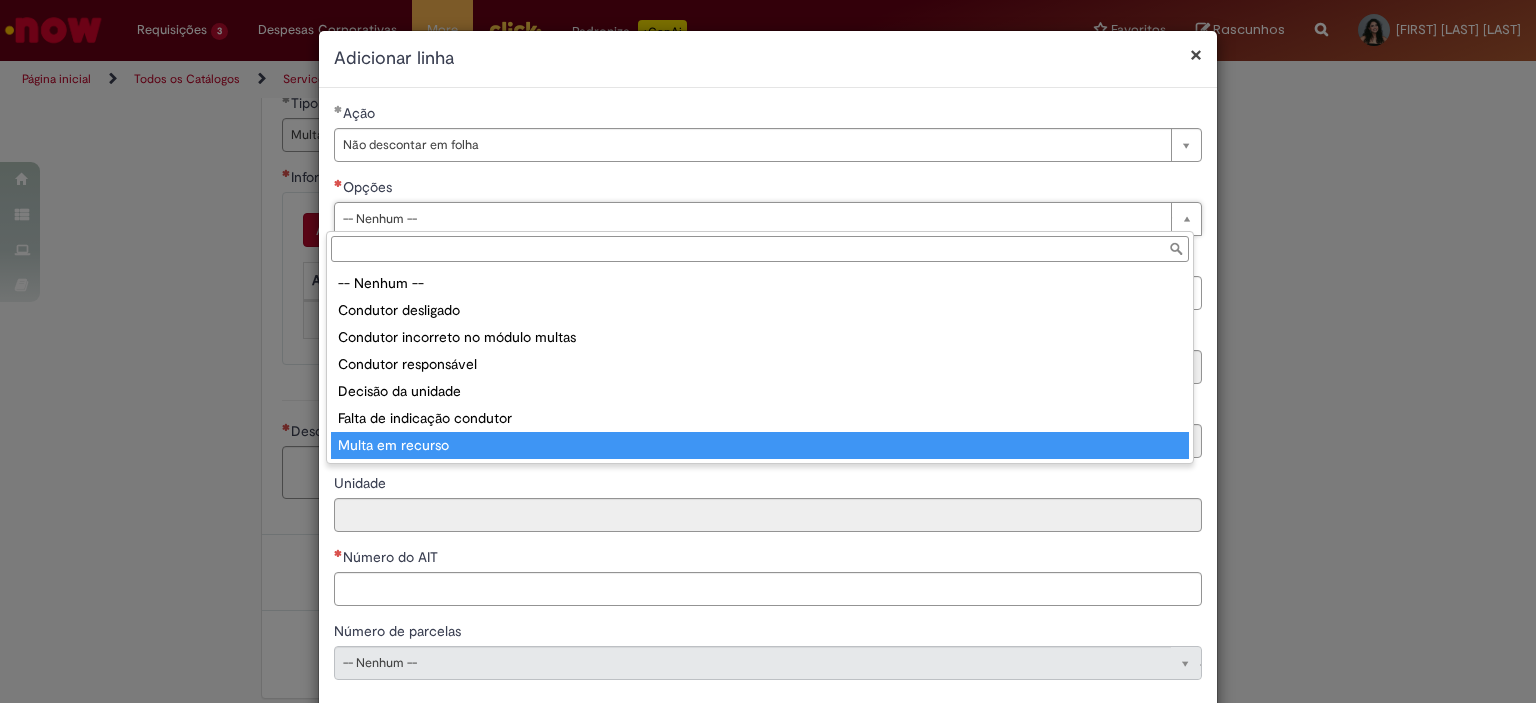 type on "**********" 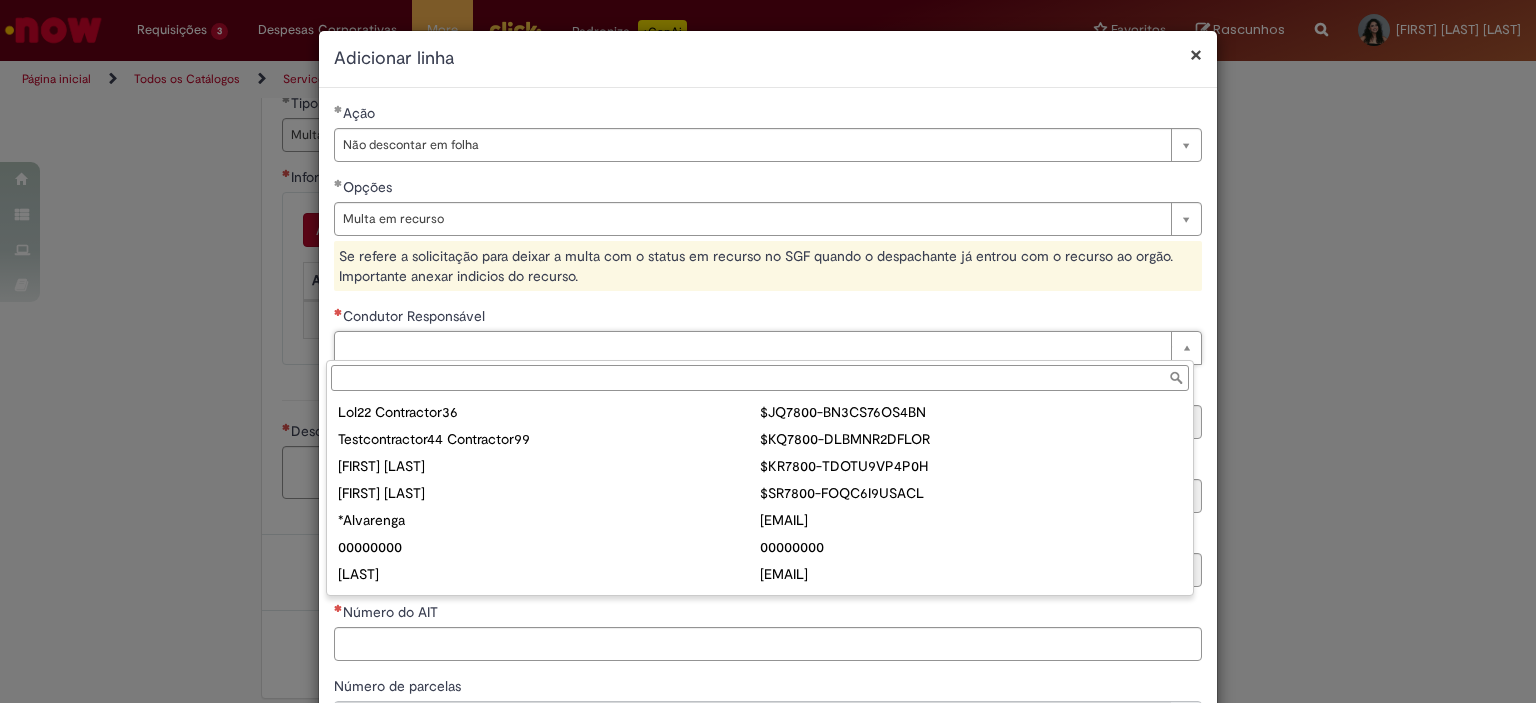 paste on "**********" 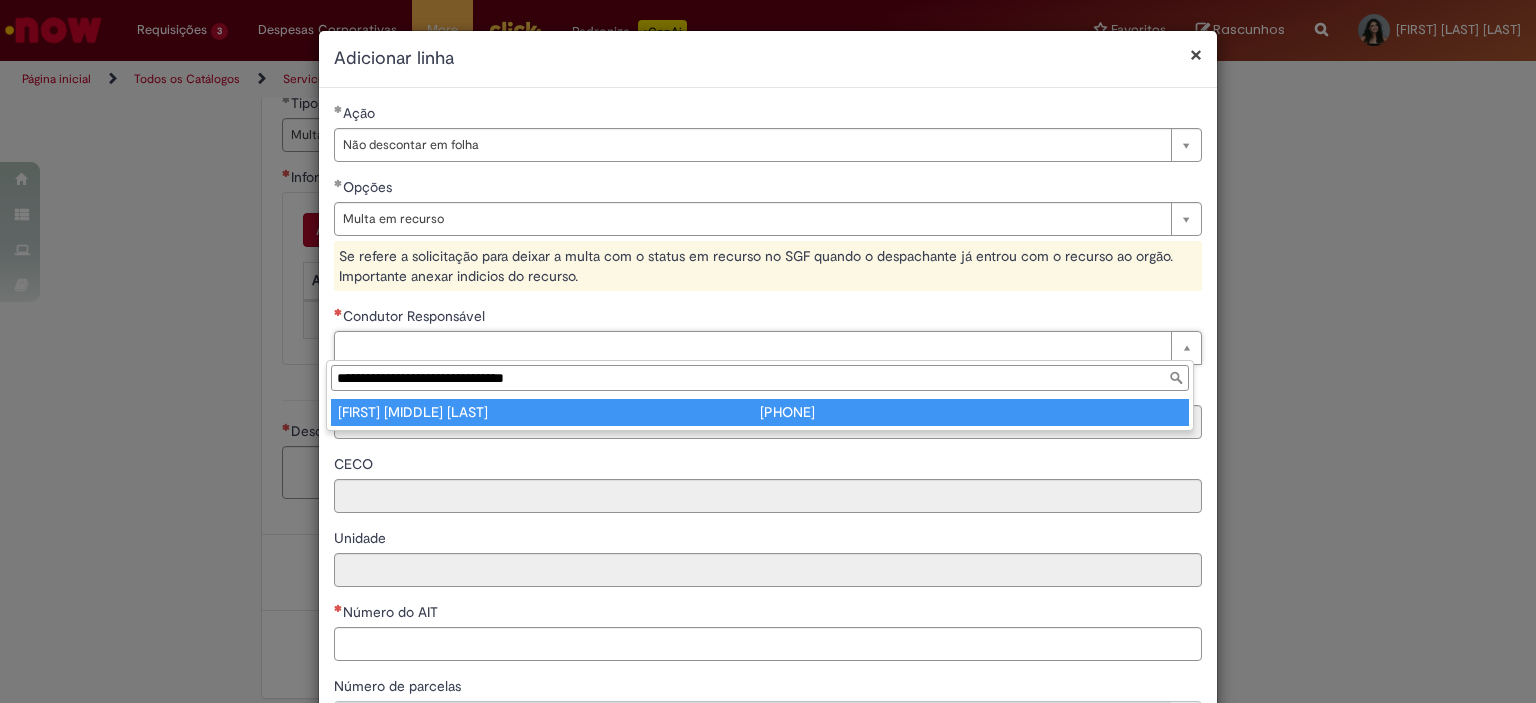 type on "**********" 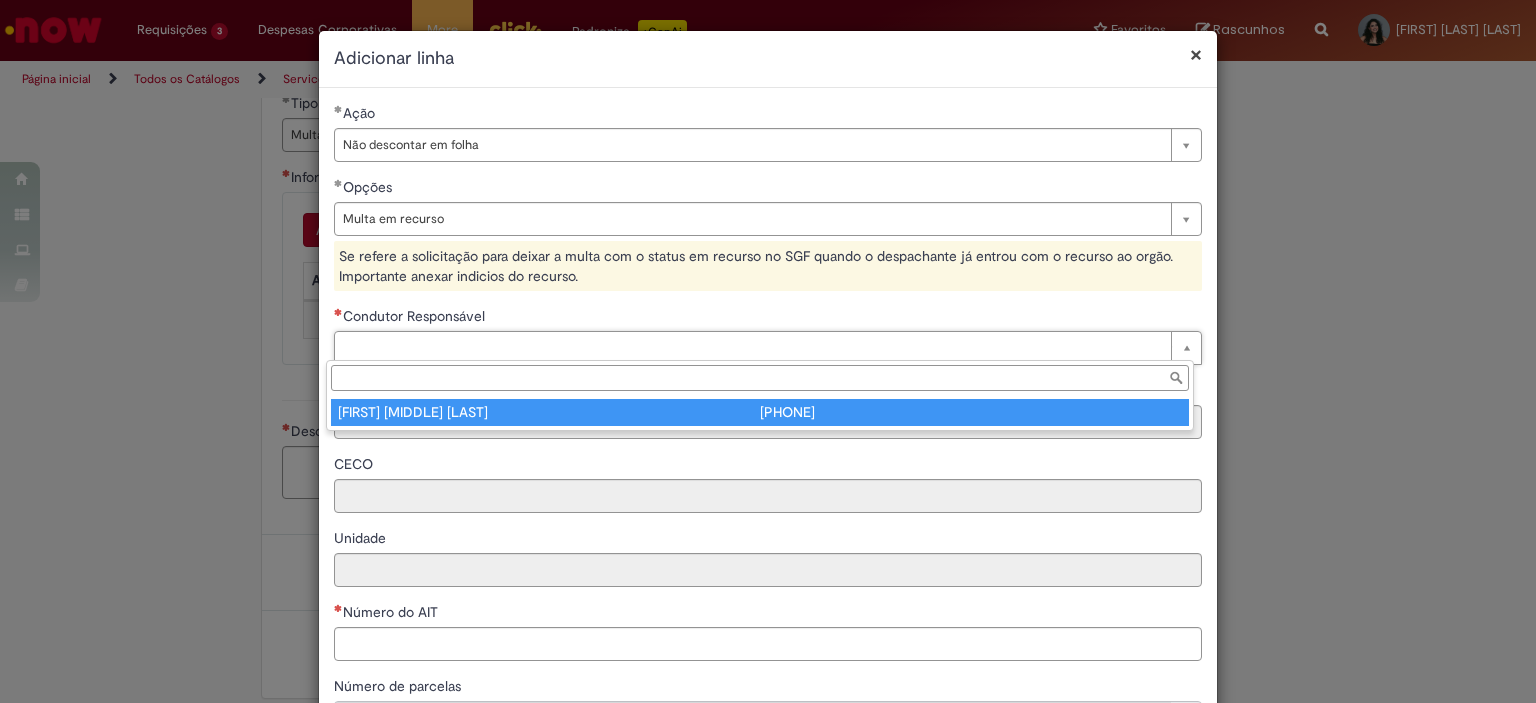 type on "********" 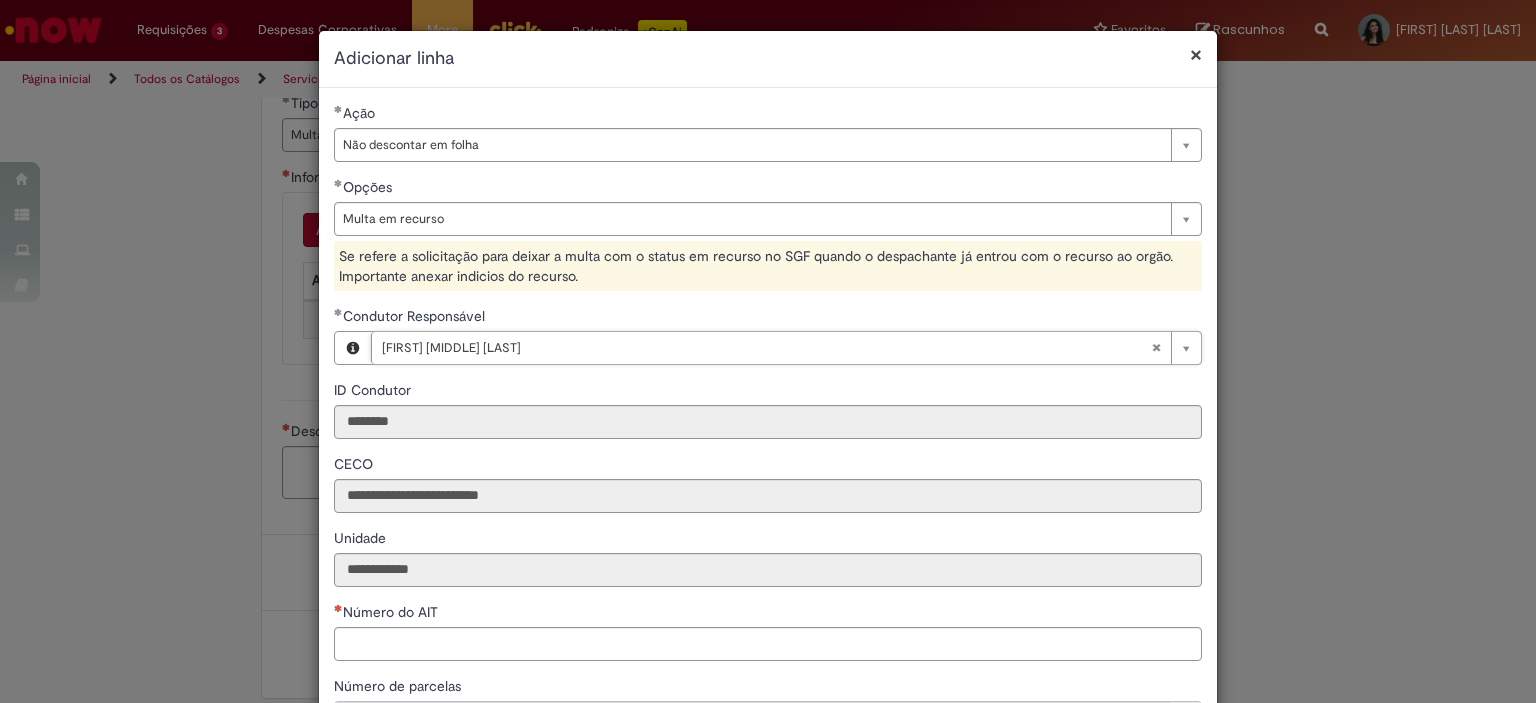 scroll, scrollTop: 156, scrollLeft: 0, axis: vertical 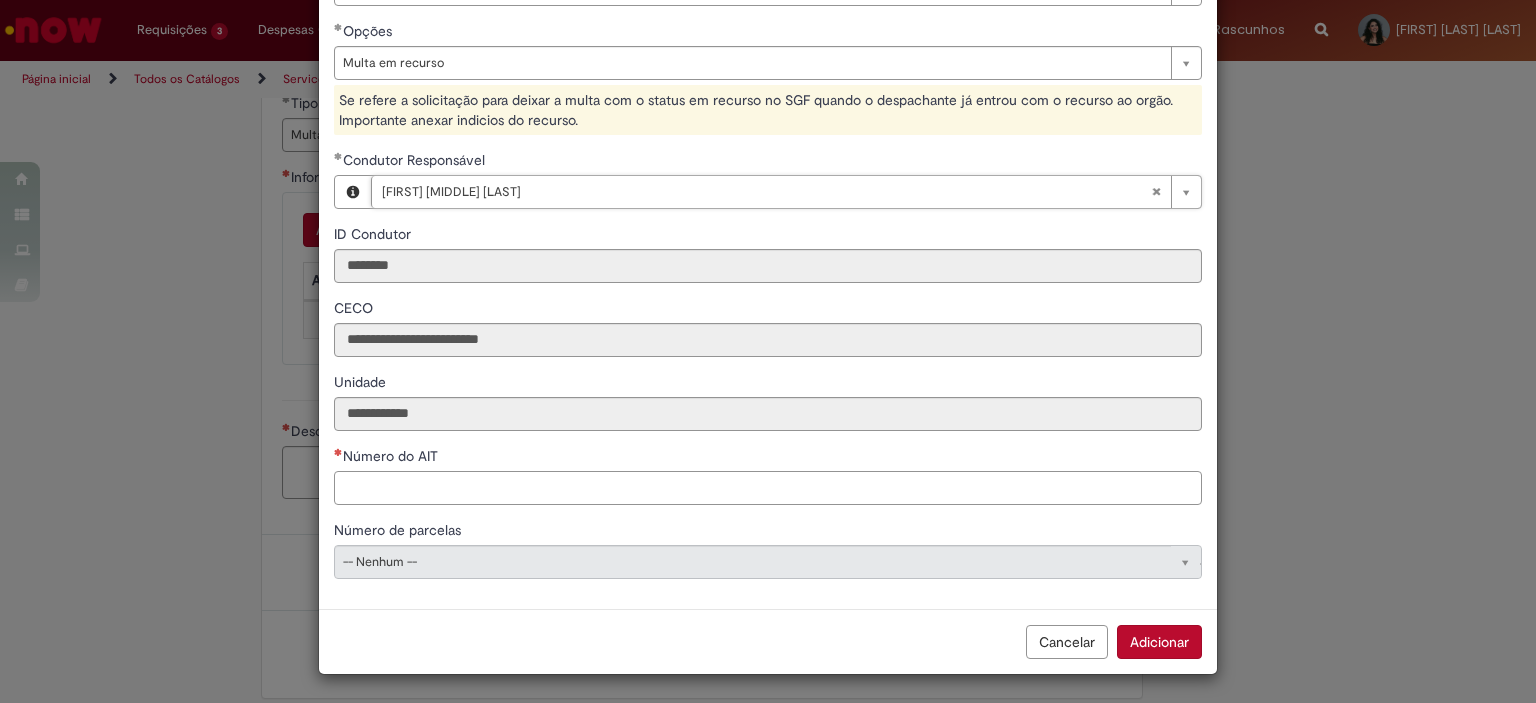 click on "Número do AIT" at bounding box center (768, 488) 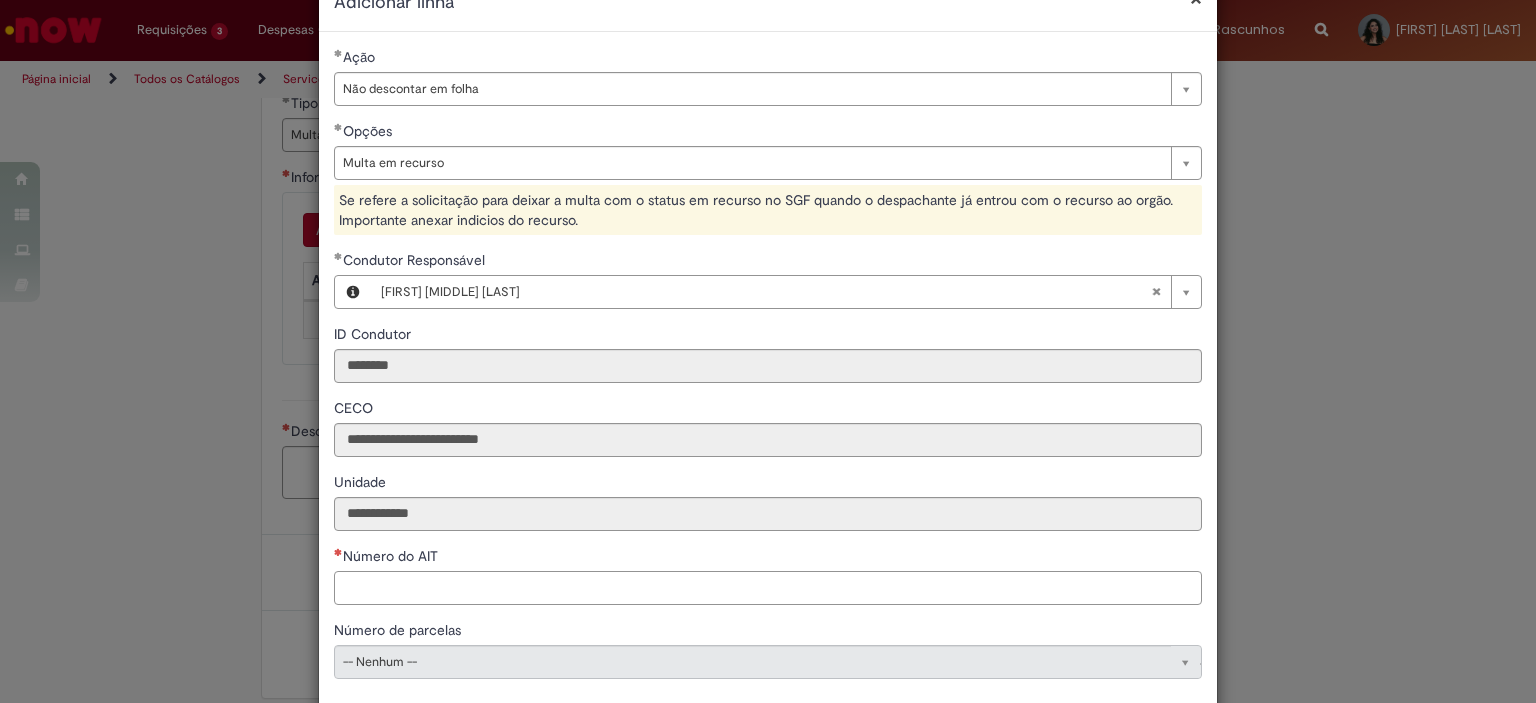 scroll, scrollTop: 156, scrollLeft: 0, axis: vertical 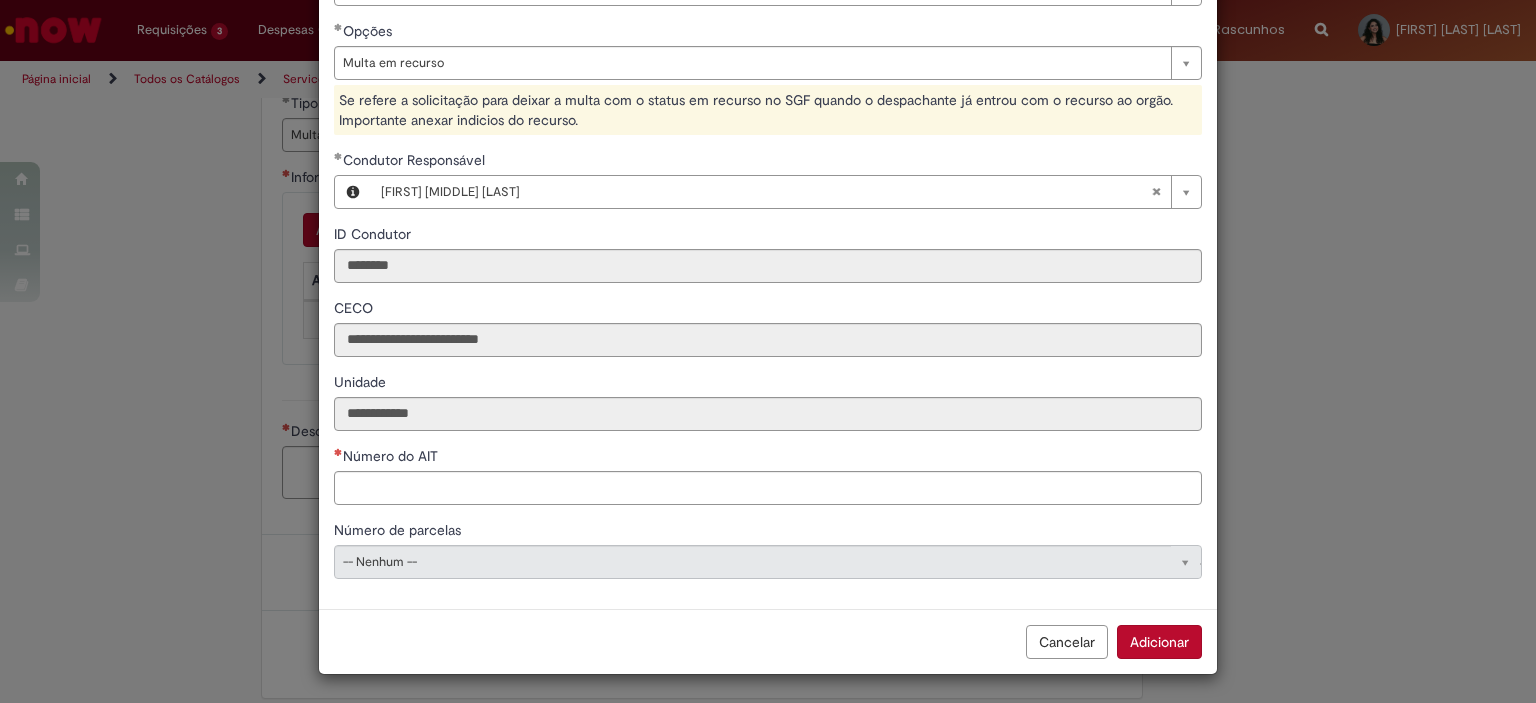 drag, startPoint x: 588, startPoint y: 591, endPoint x: 595, endPoint y: 560, distance: 31.780497 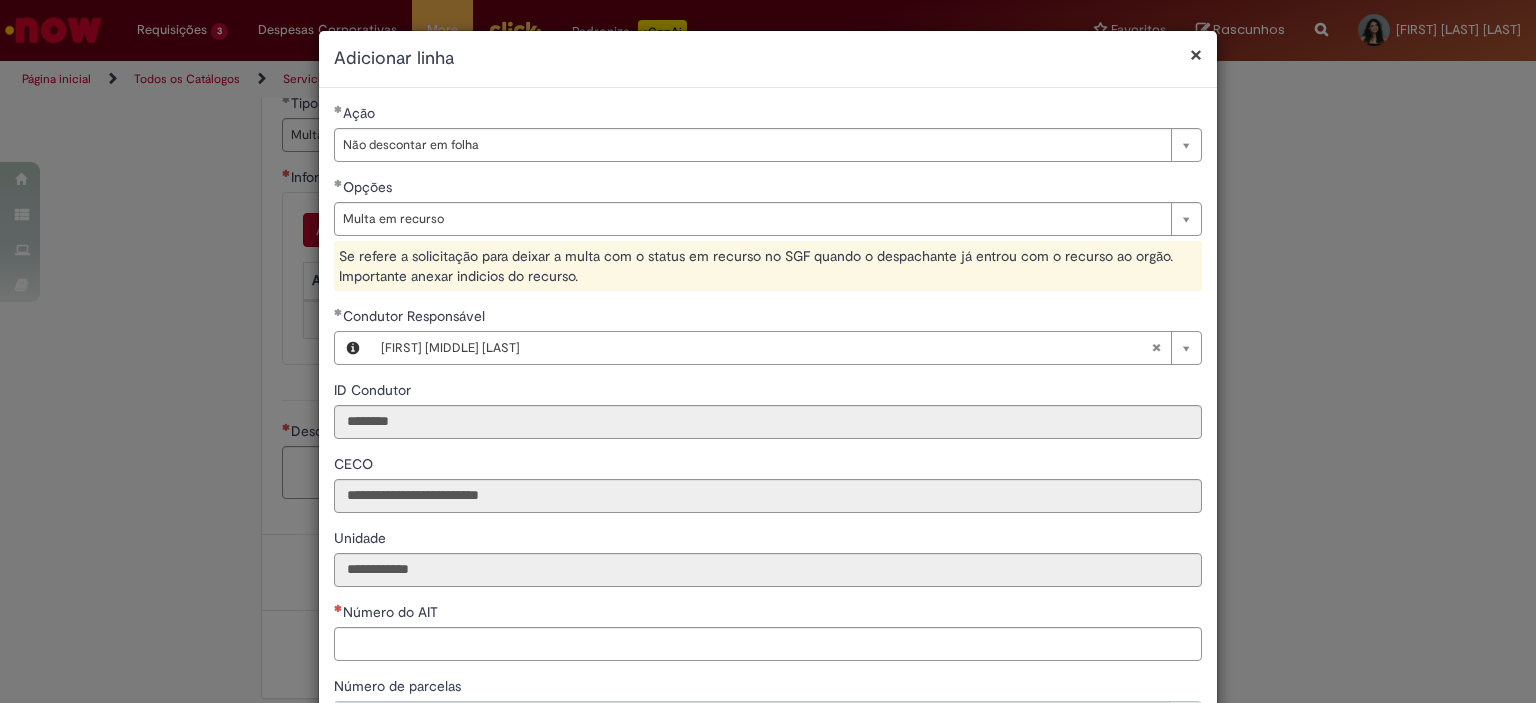 scroll, scrollTop: 157, scrollLeft: 0, axis: vertical 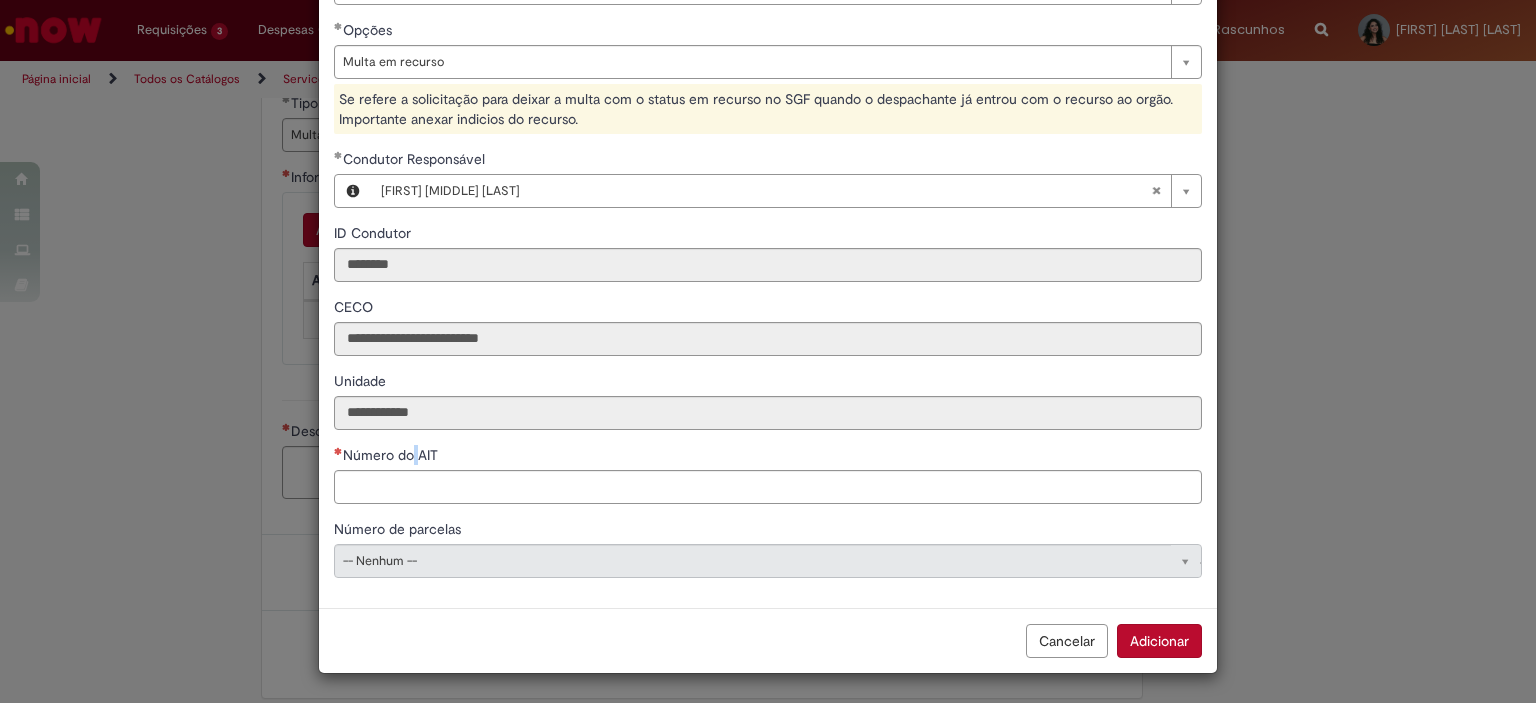 drag, startPoint x: 410, startPoint y: 452, endPoint x: 443, endPoint y: 456, distance: 33.24154 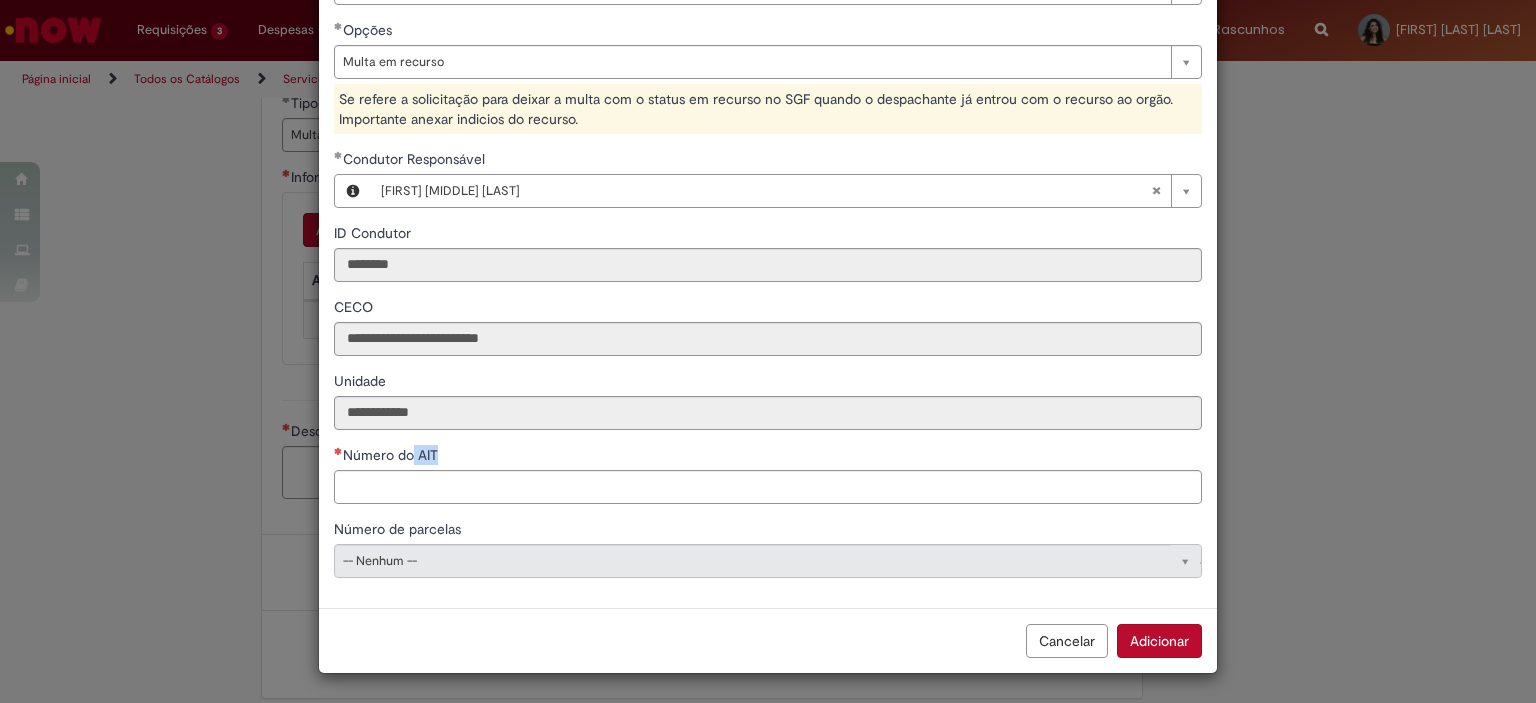 click on "Número do AIT" at bounding box center [392, 455] 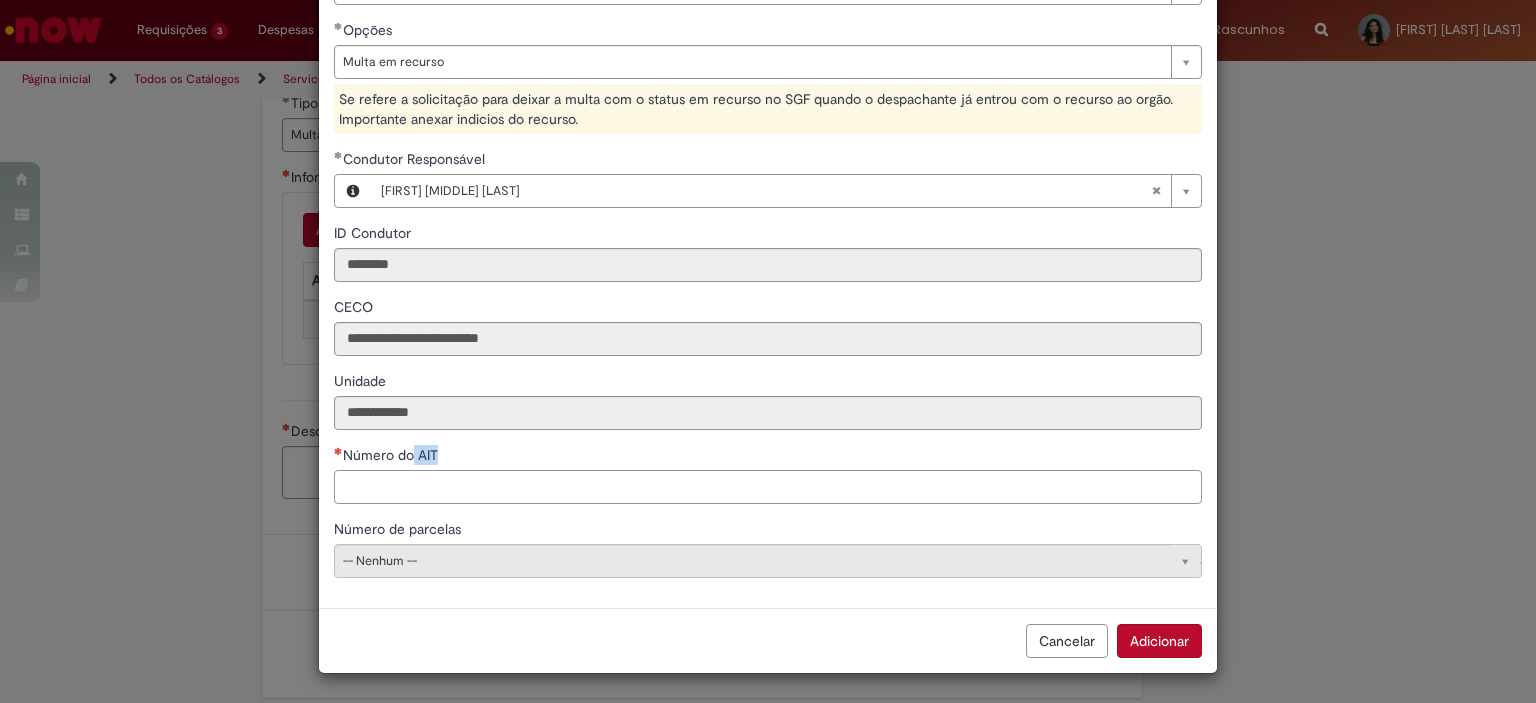 click on "Número do AIT" at bounding box center [768, 487] 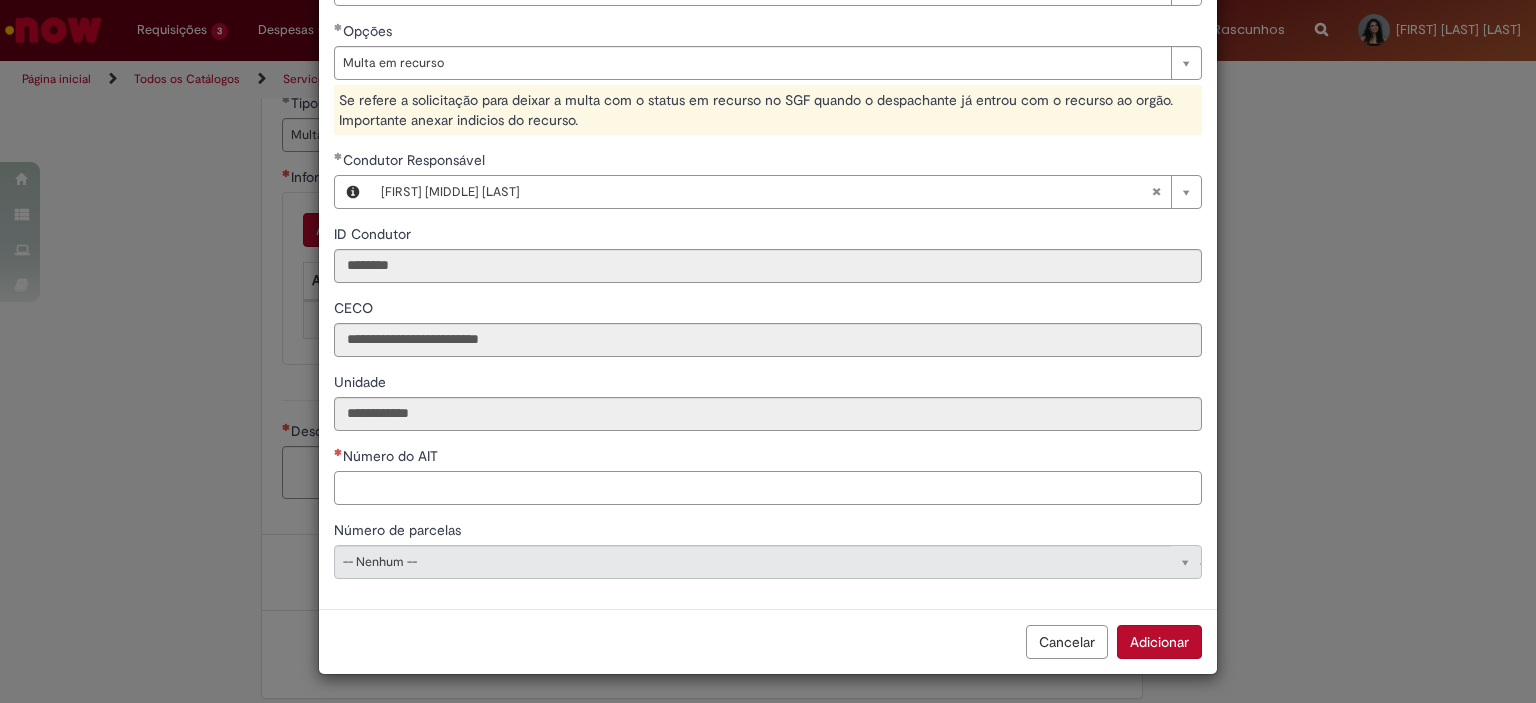scroll, scrollTop: 0, scrollLeft: 0, axis: both 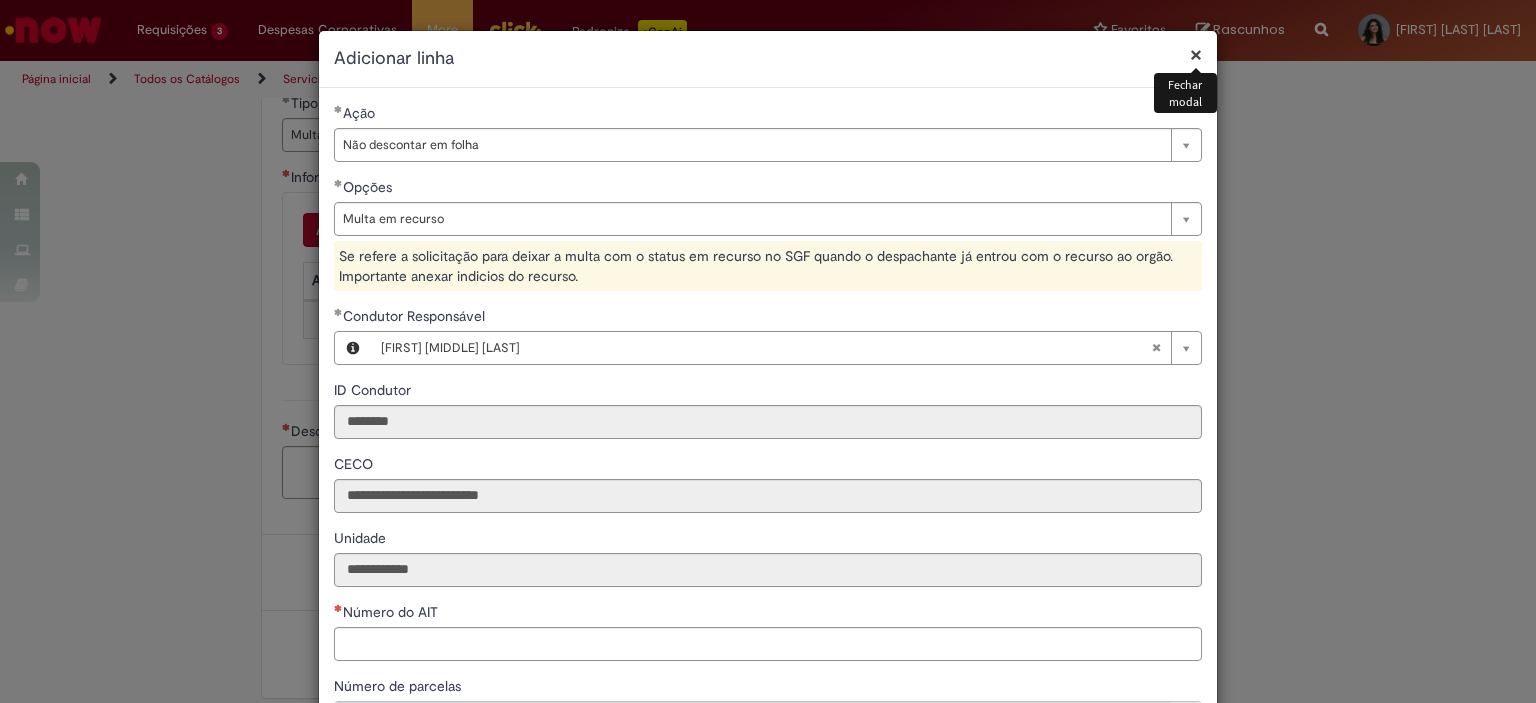click on "×" at bounding box center (1196, 54) 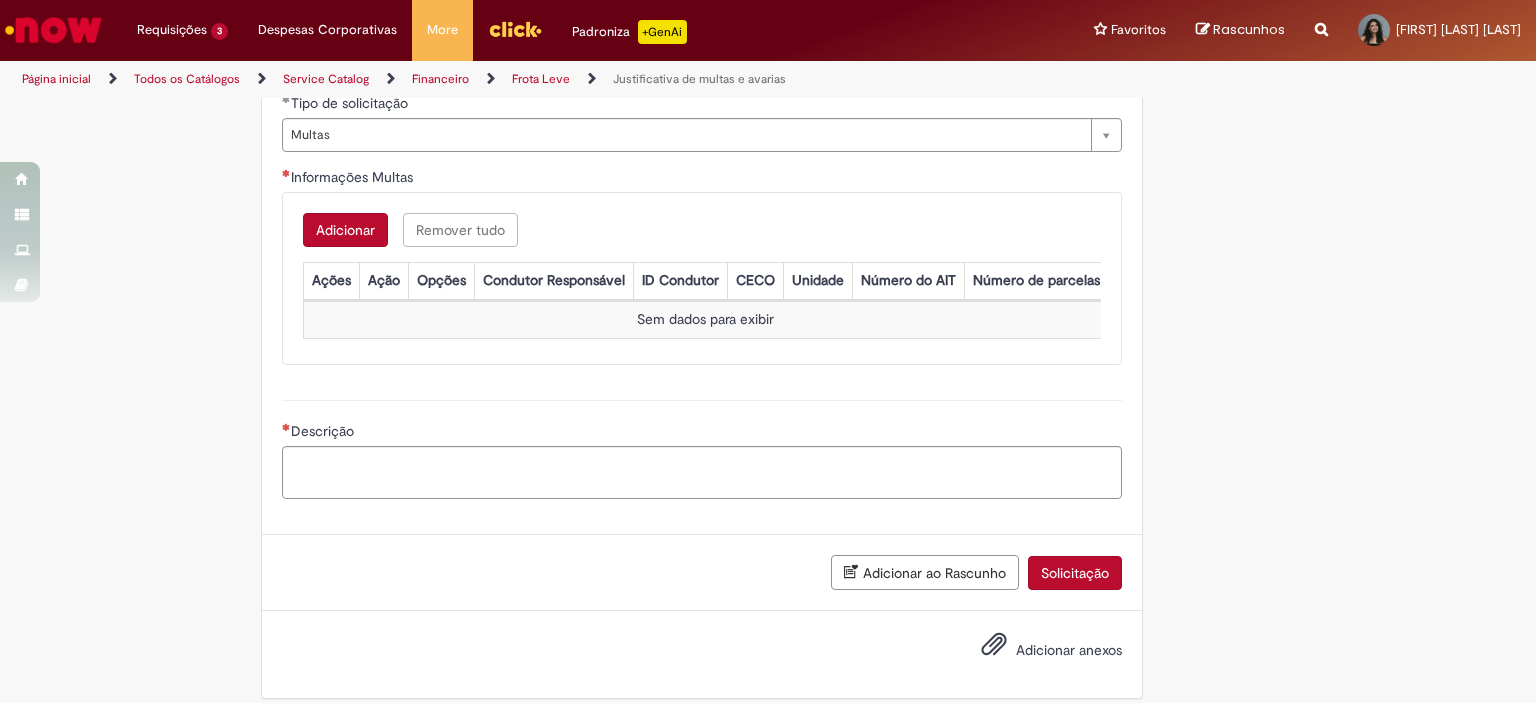 scroll, scrollTop: 544, scrollLeft: 0, axis: vertical 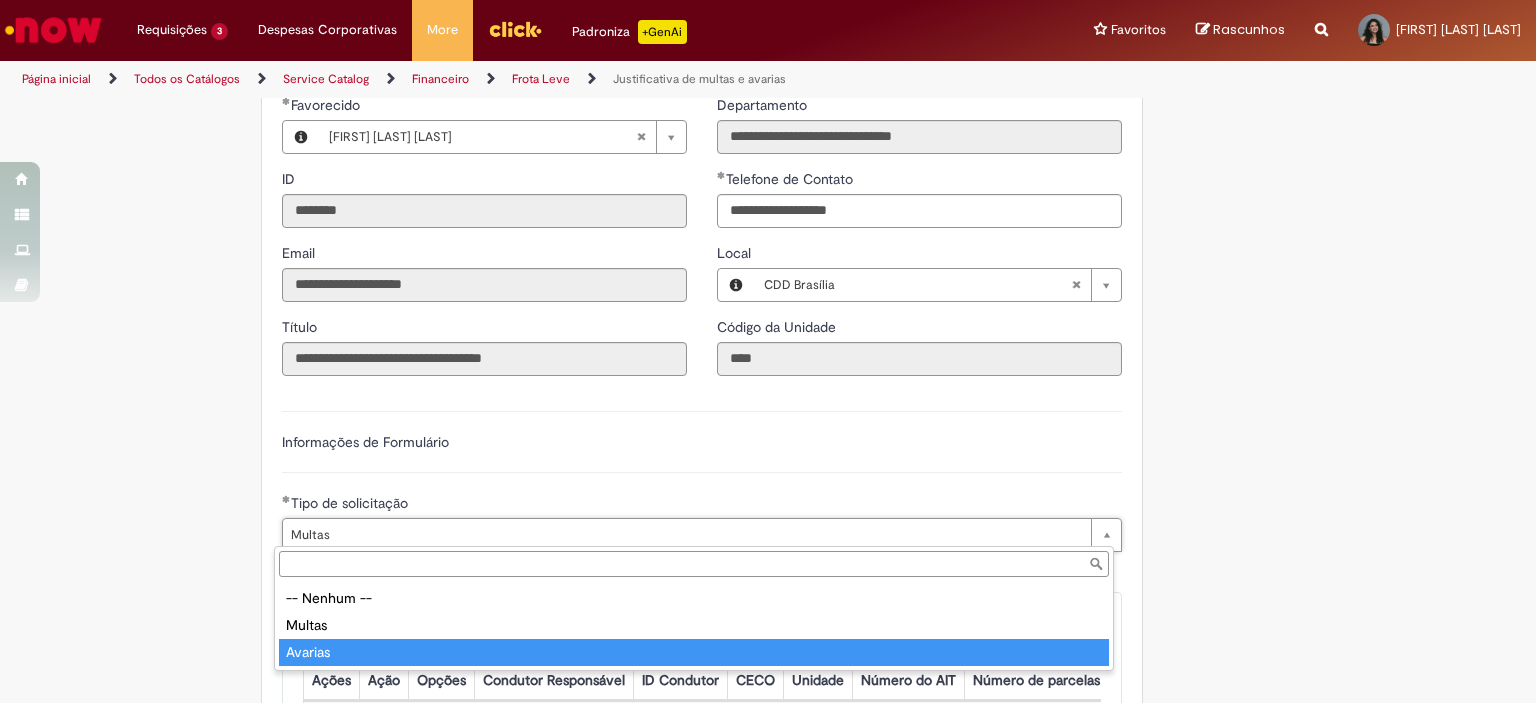 type on "*******" 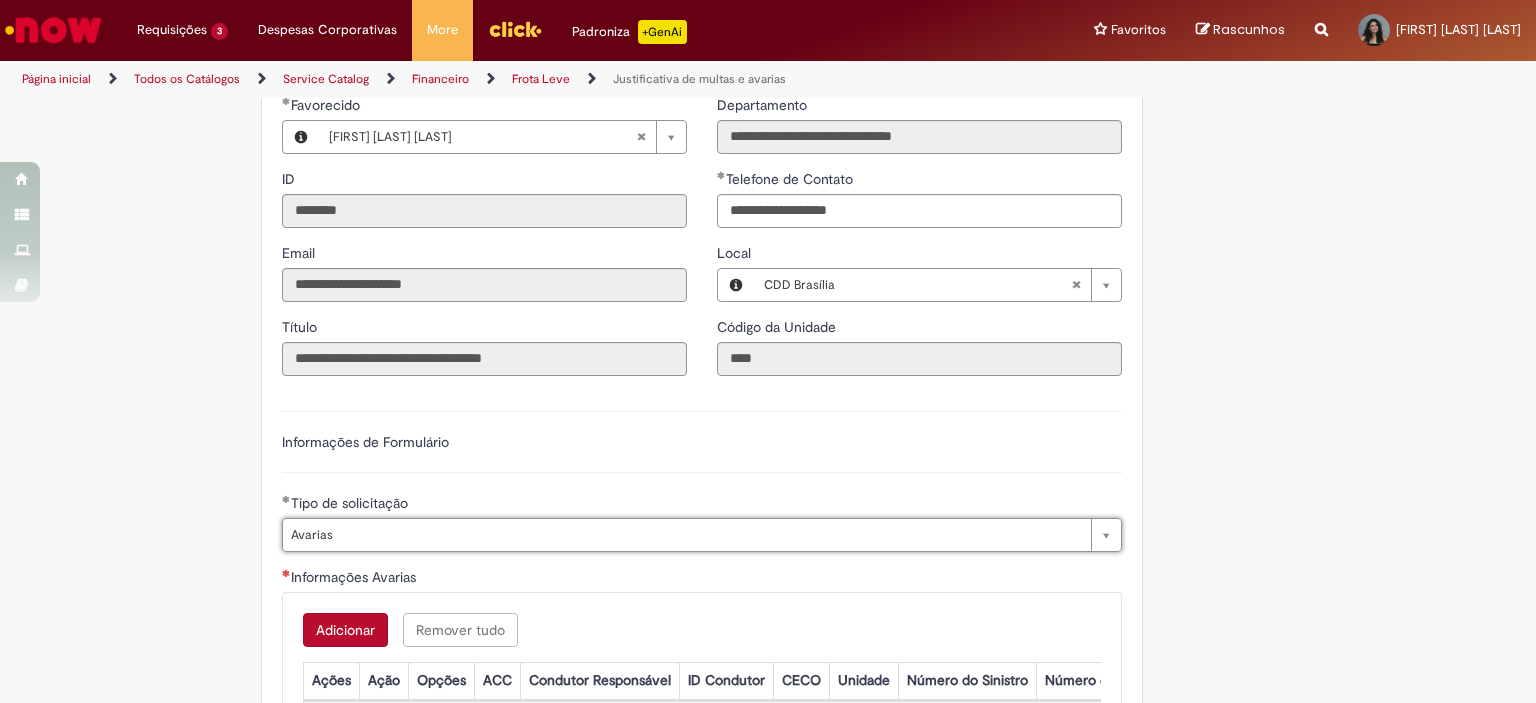 scroll, scrollTop: 0, scrollLeft: 40, axis: horizontal 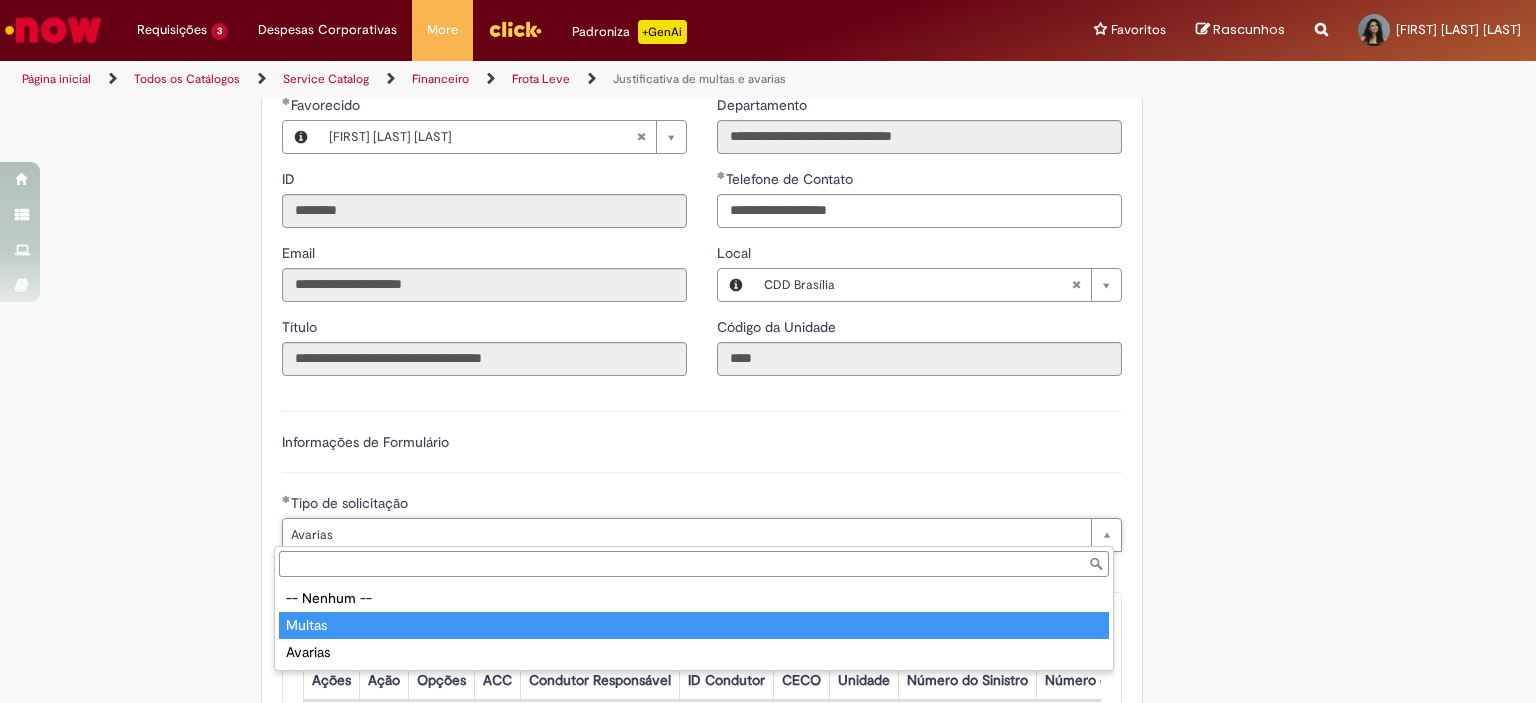 type on "******" 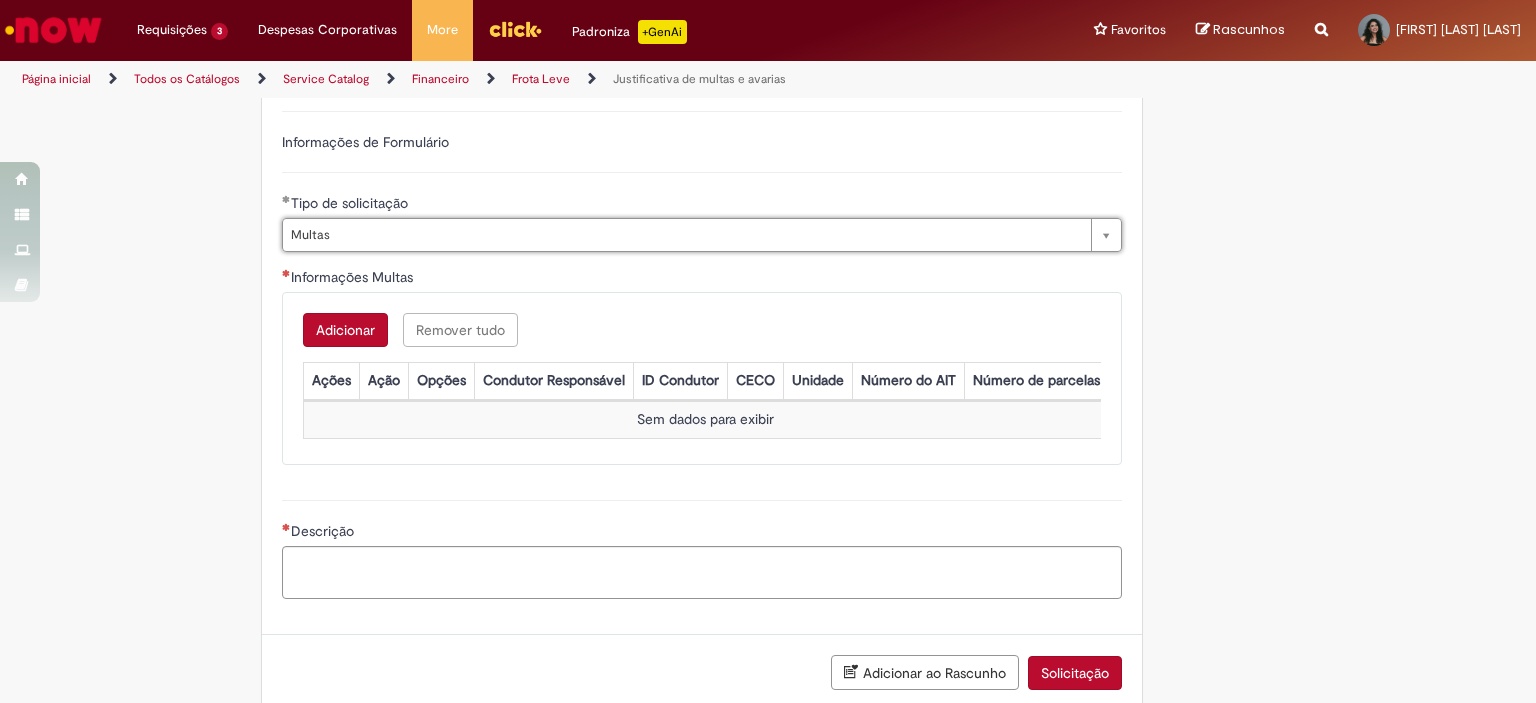 scroll, scrollTop: 944, scrollLeft: 0, axis: vertical 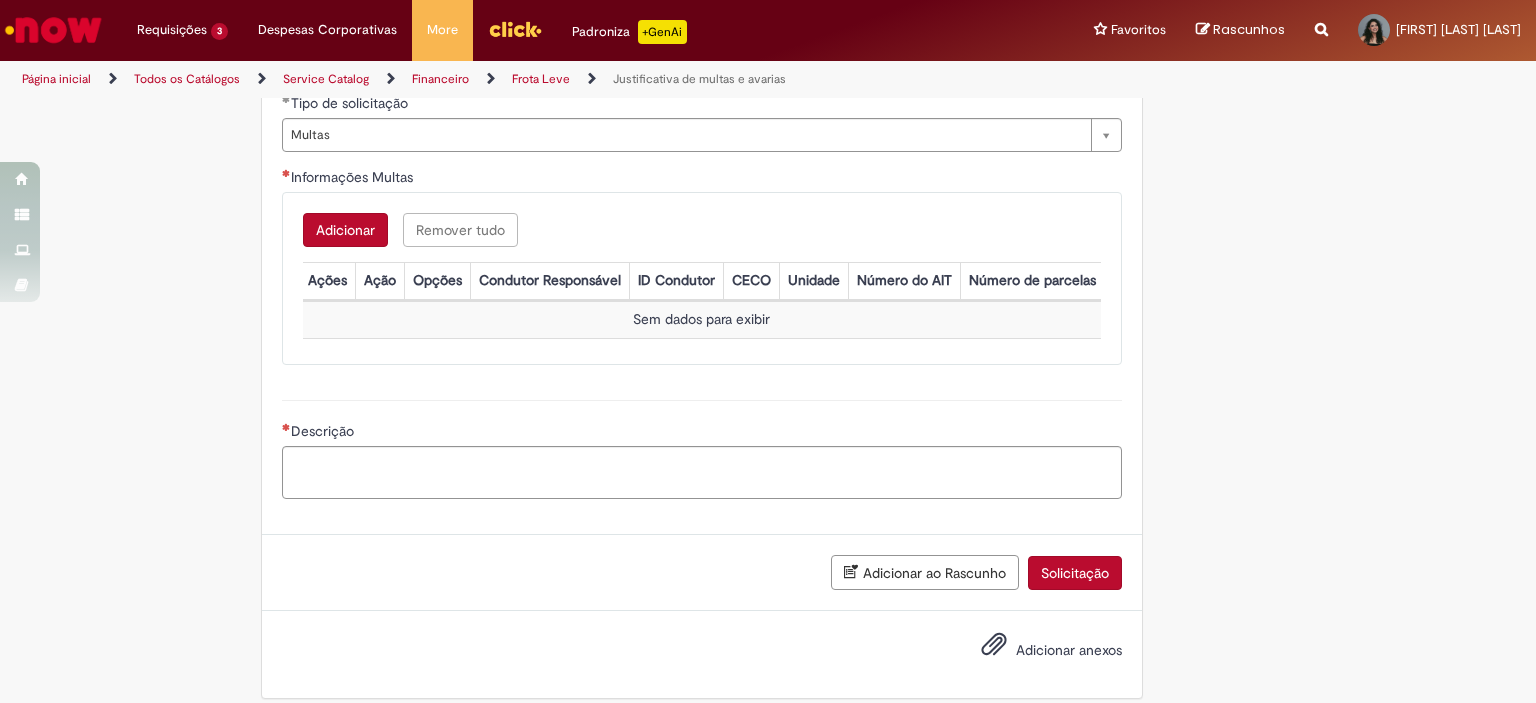 click on "Adicionar" at bounding box center [345, 230] 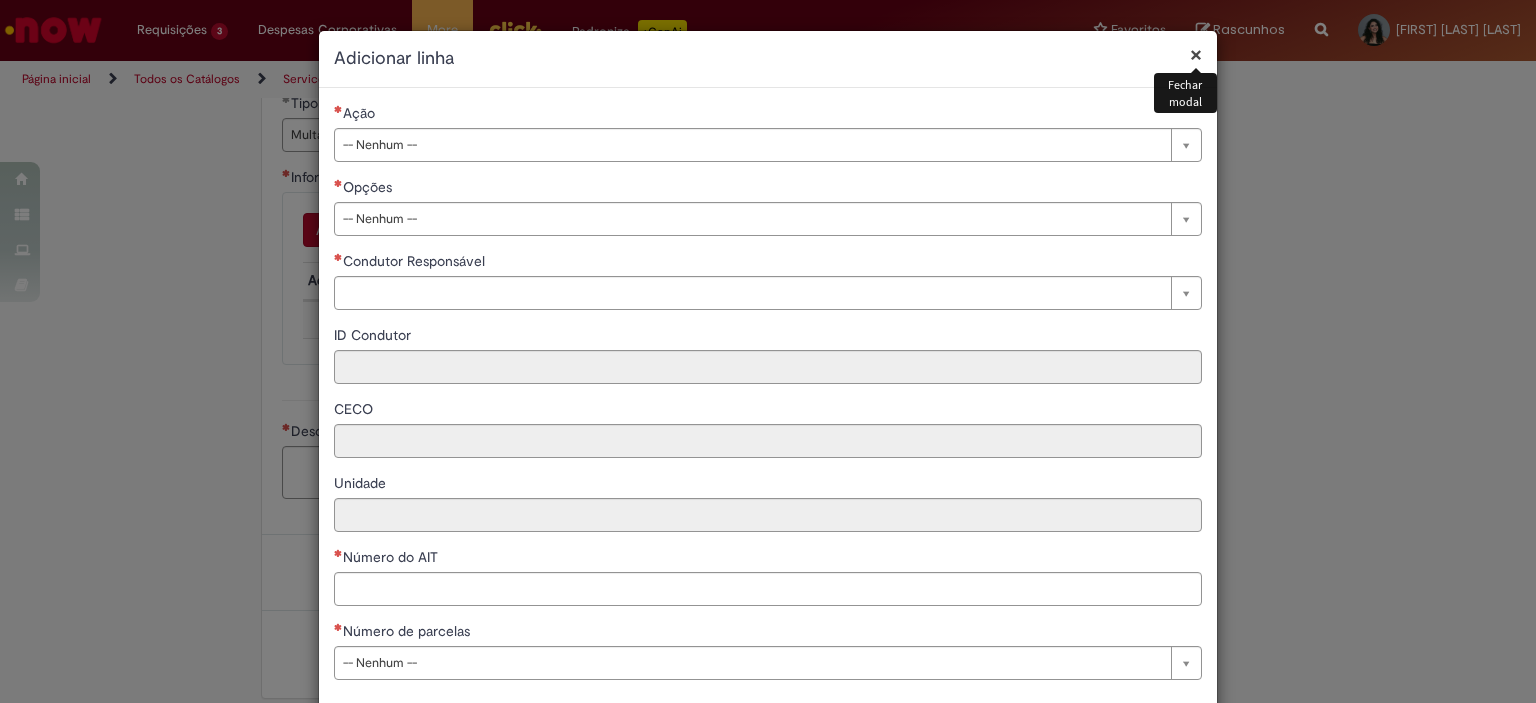 scroll, scrollTop: 101, scrollLeft: 0, axis: vertical 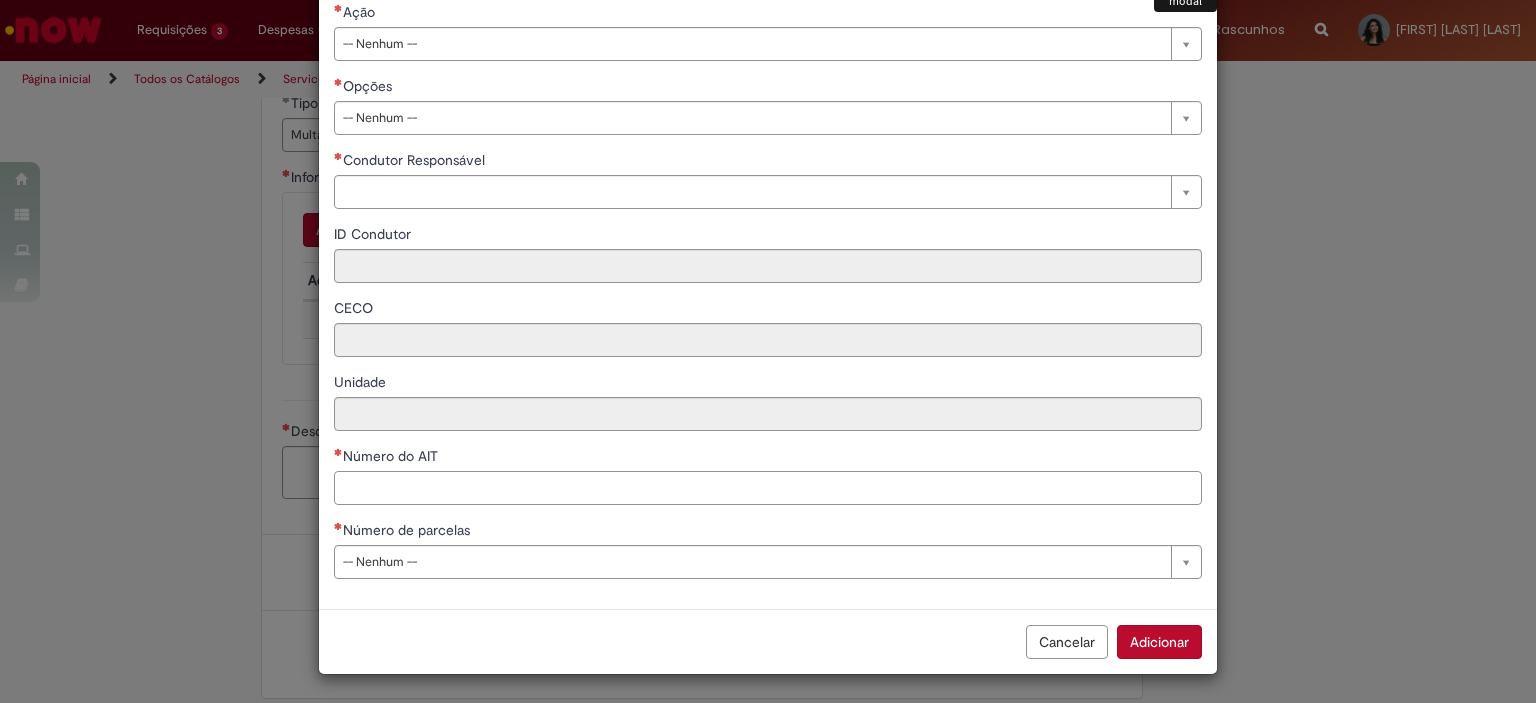 click on "Número do AIT" at bounding box center [768, 488] 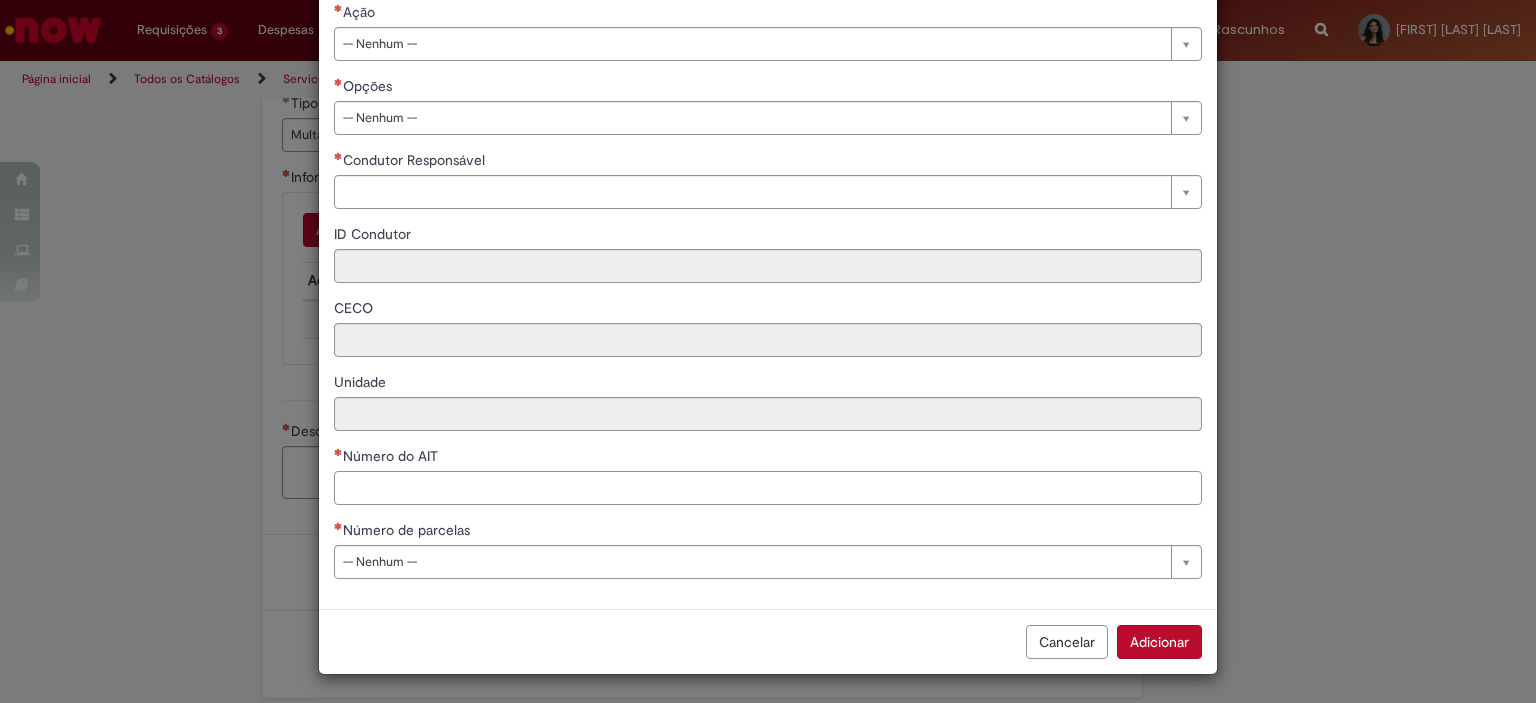 paste on "**********" 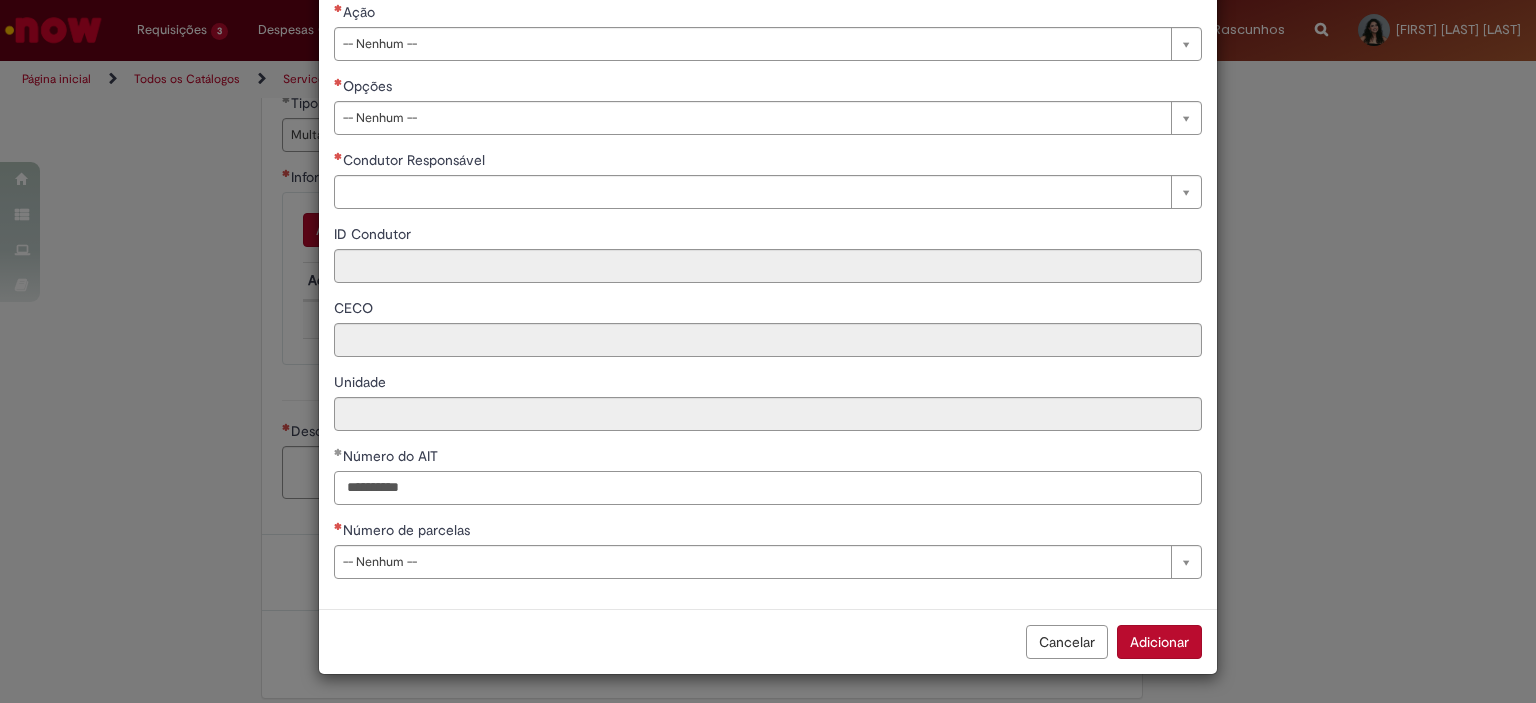 scroll, scrollTop: 0, scrollLeft: 0, axis: both 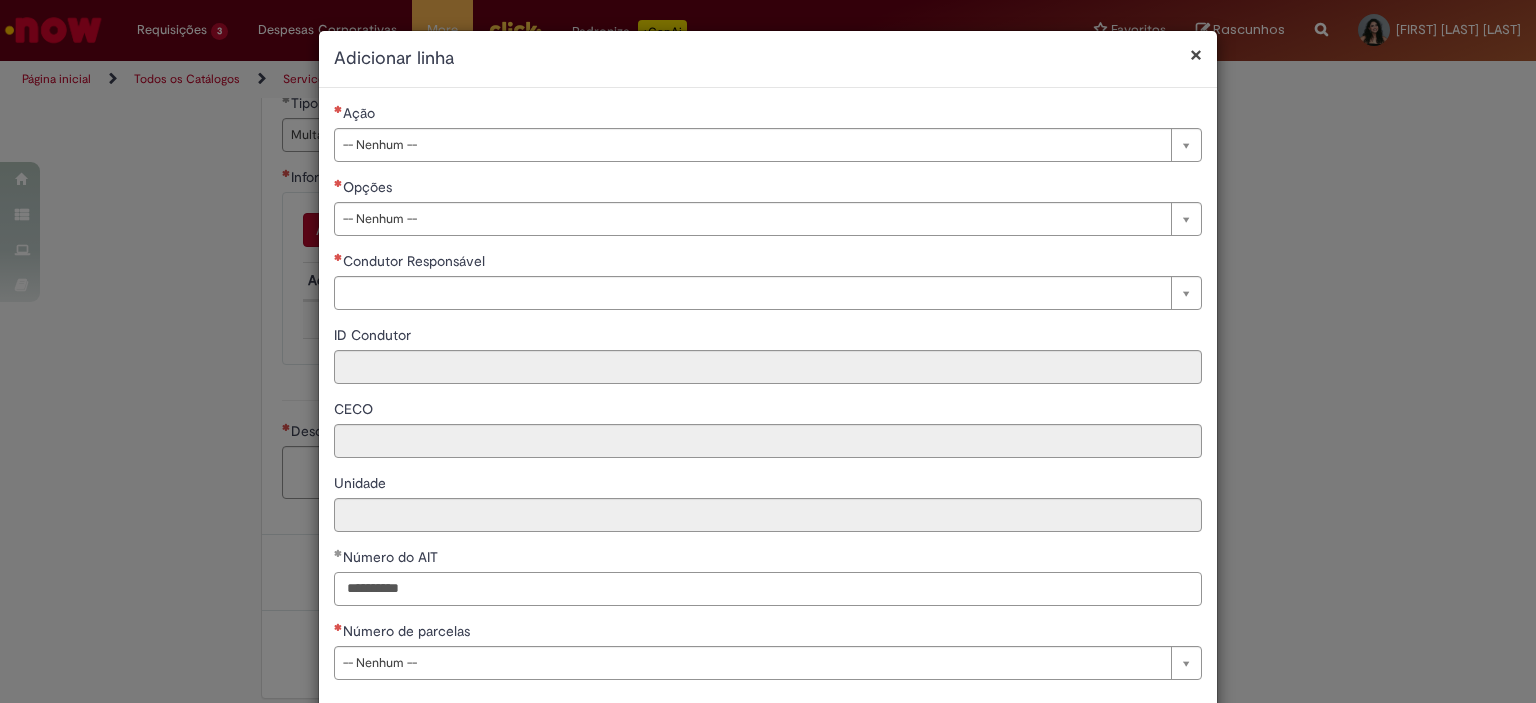 type on "**********" 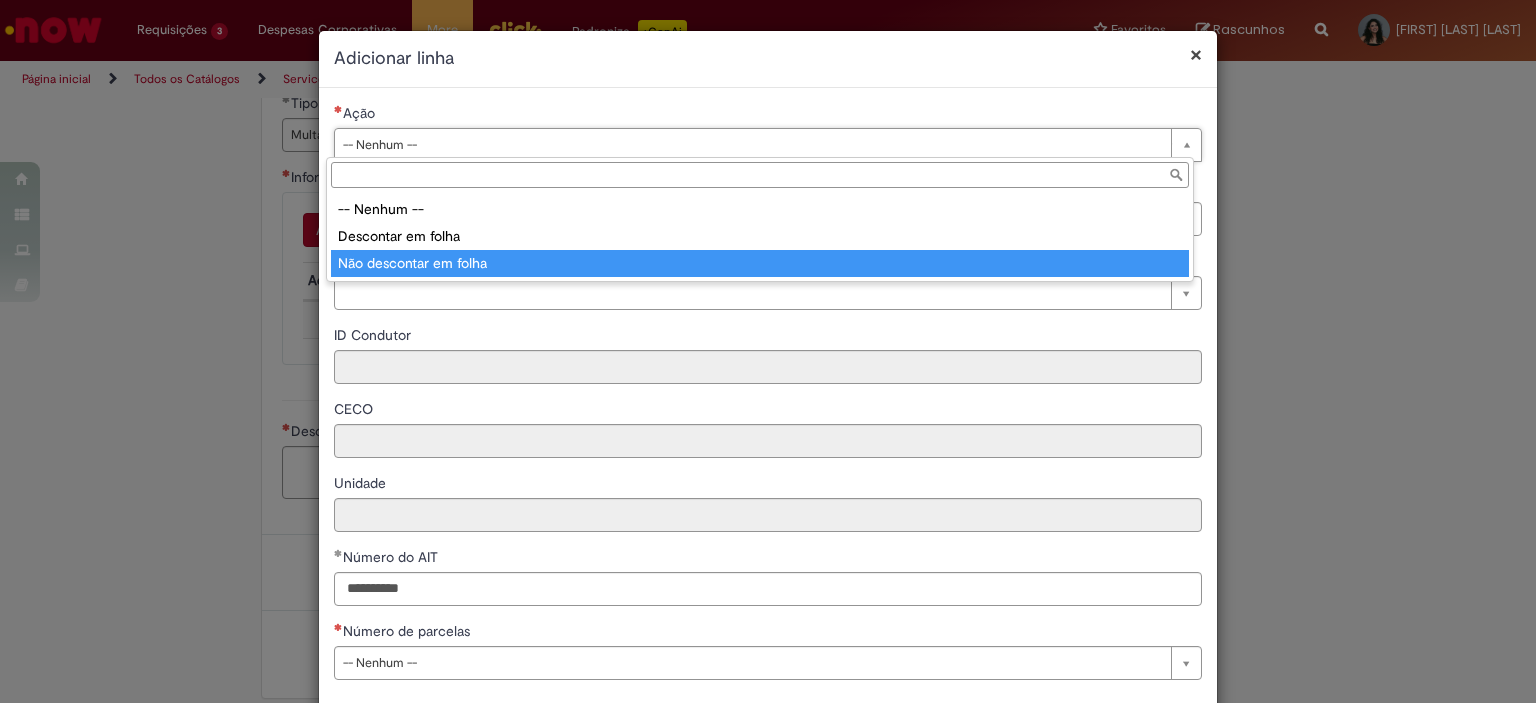 type on "**********" 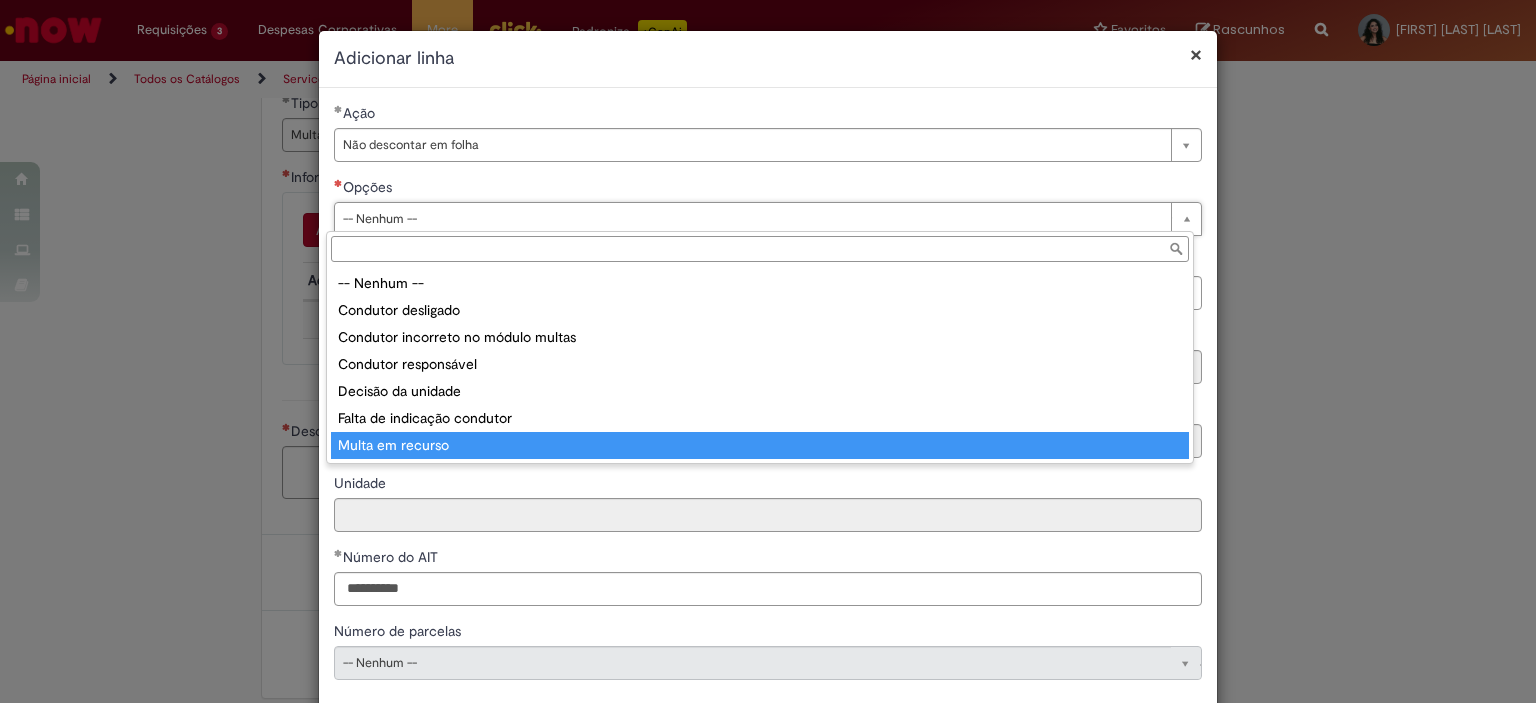 type on "**********" 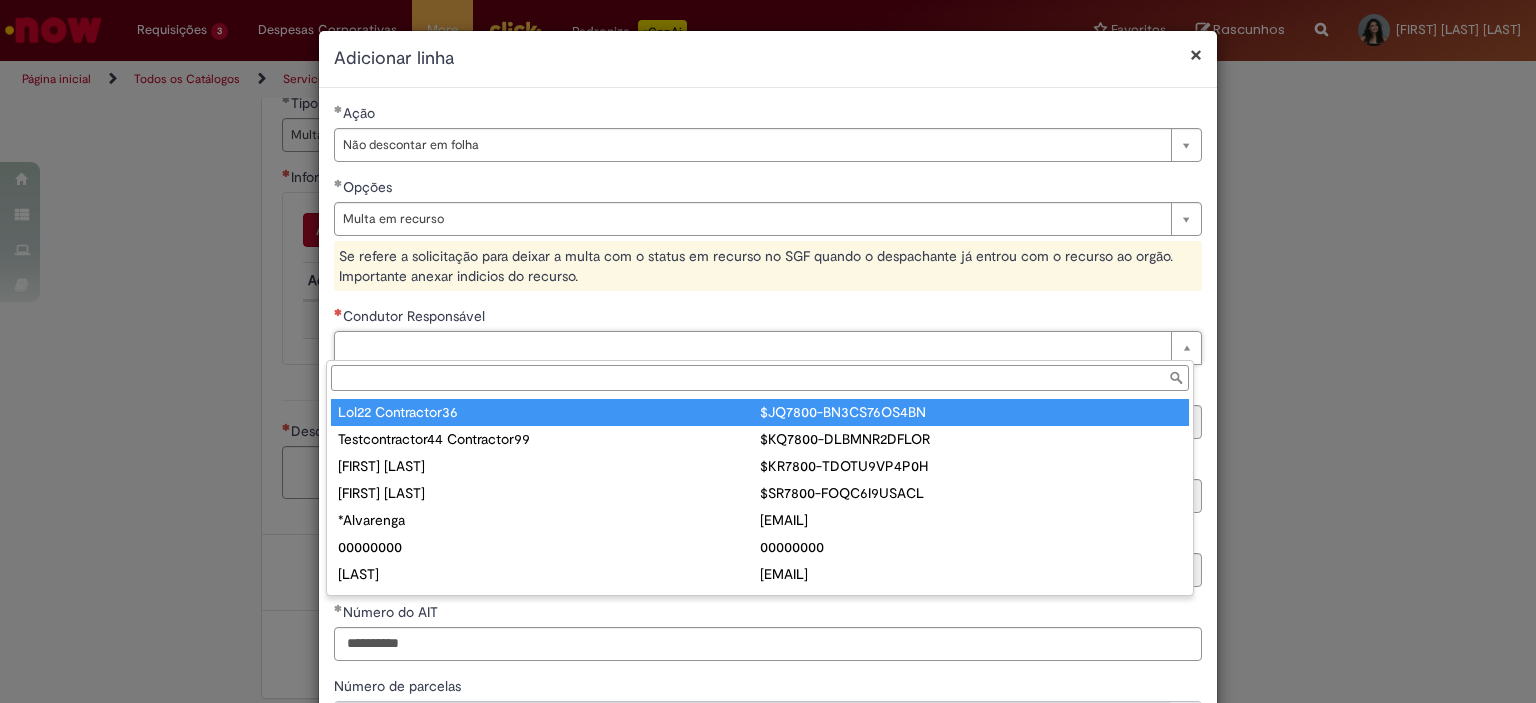 type on "**********" 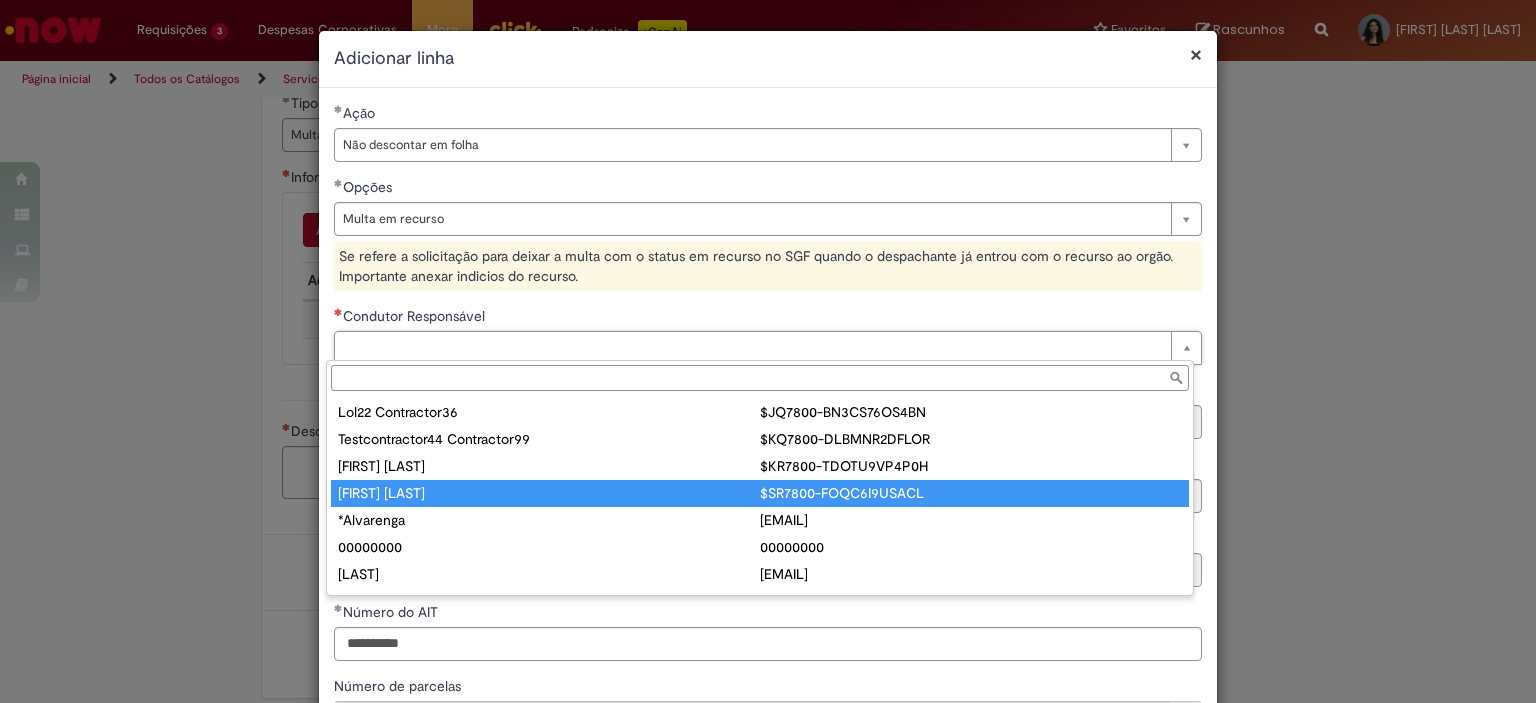 paste on "**********" 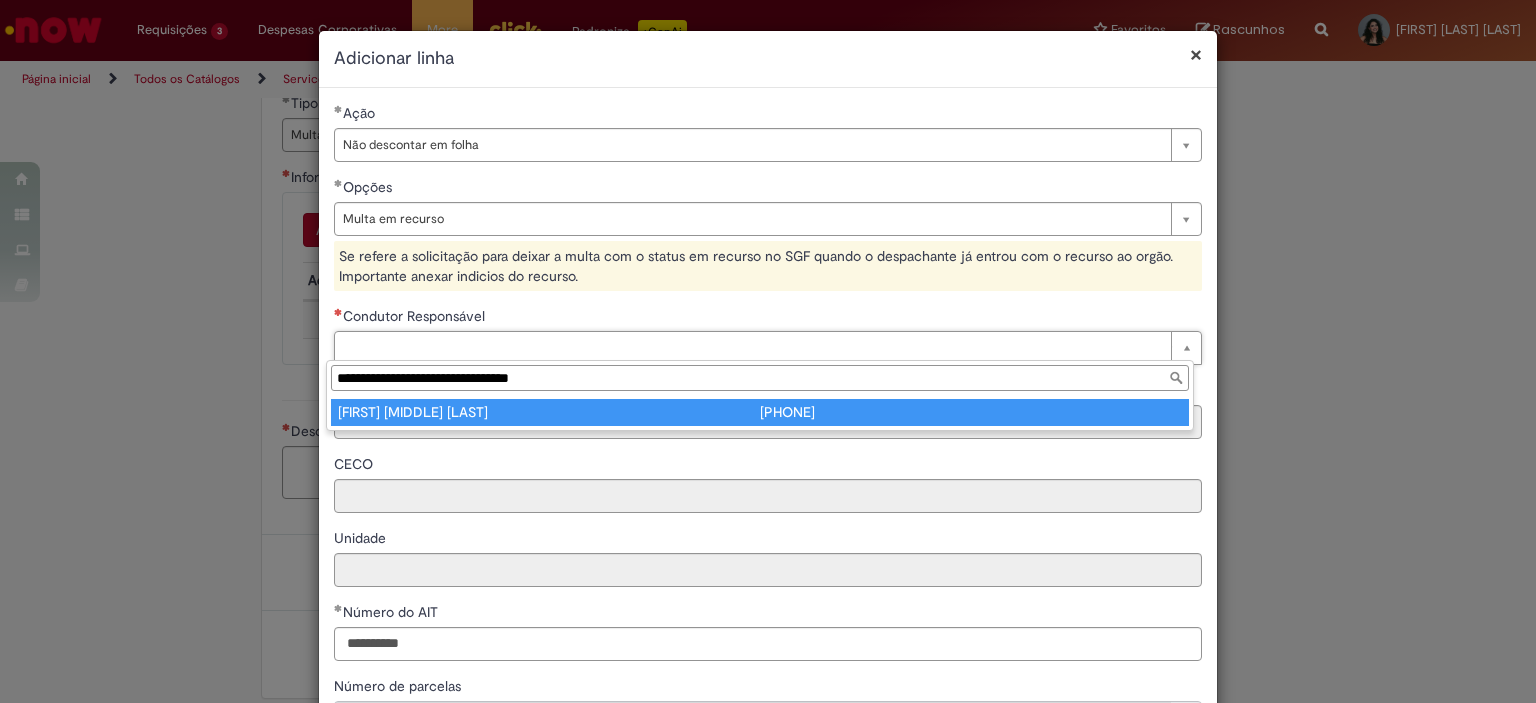 type on "**********" 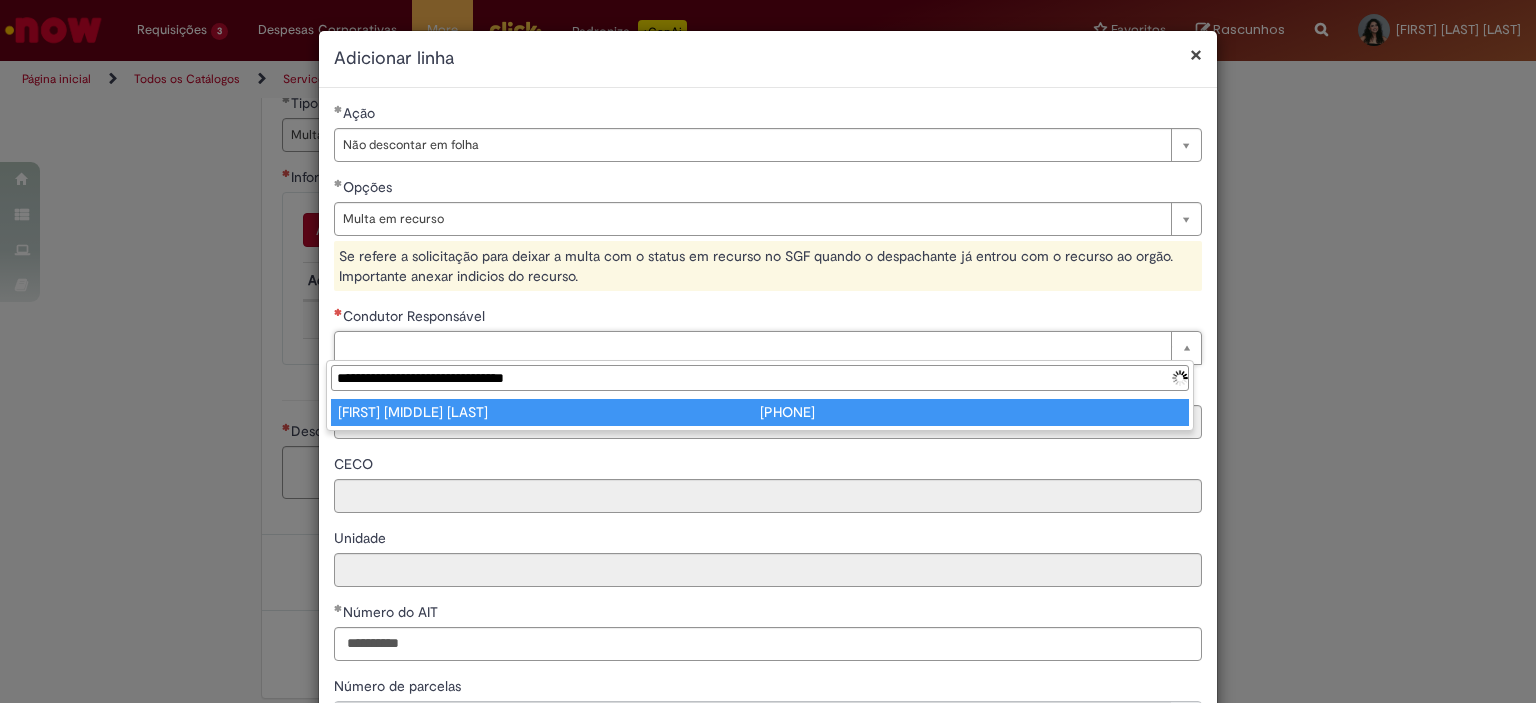 type on "**********" 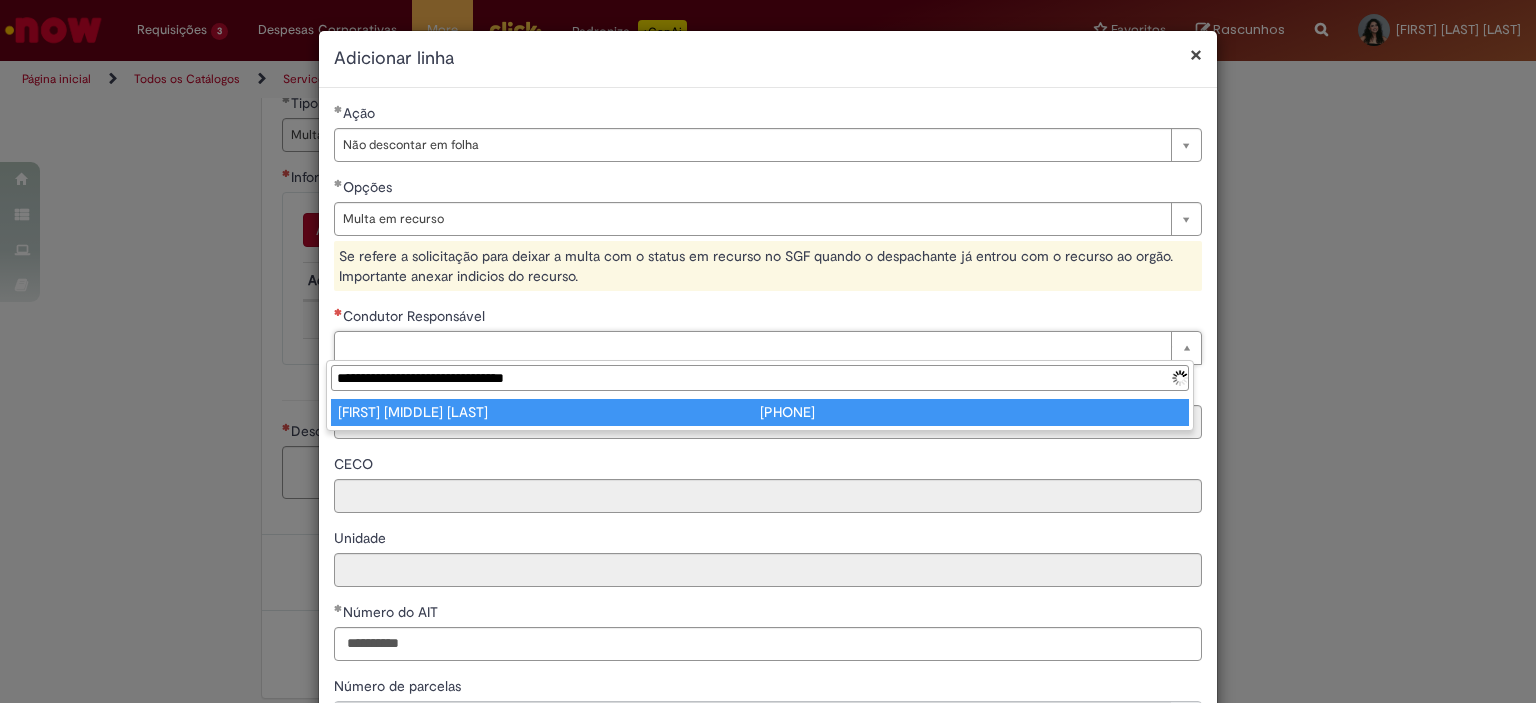 type on "**********" 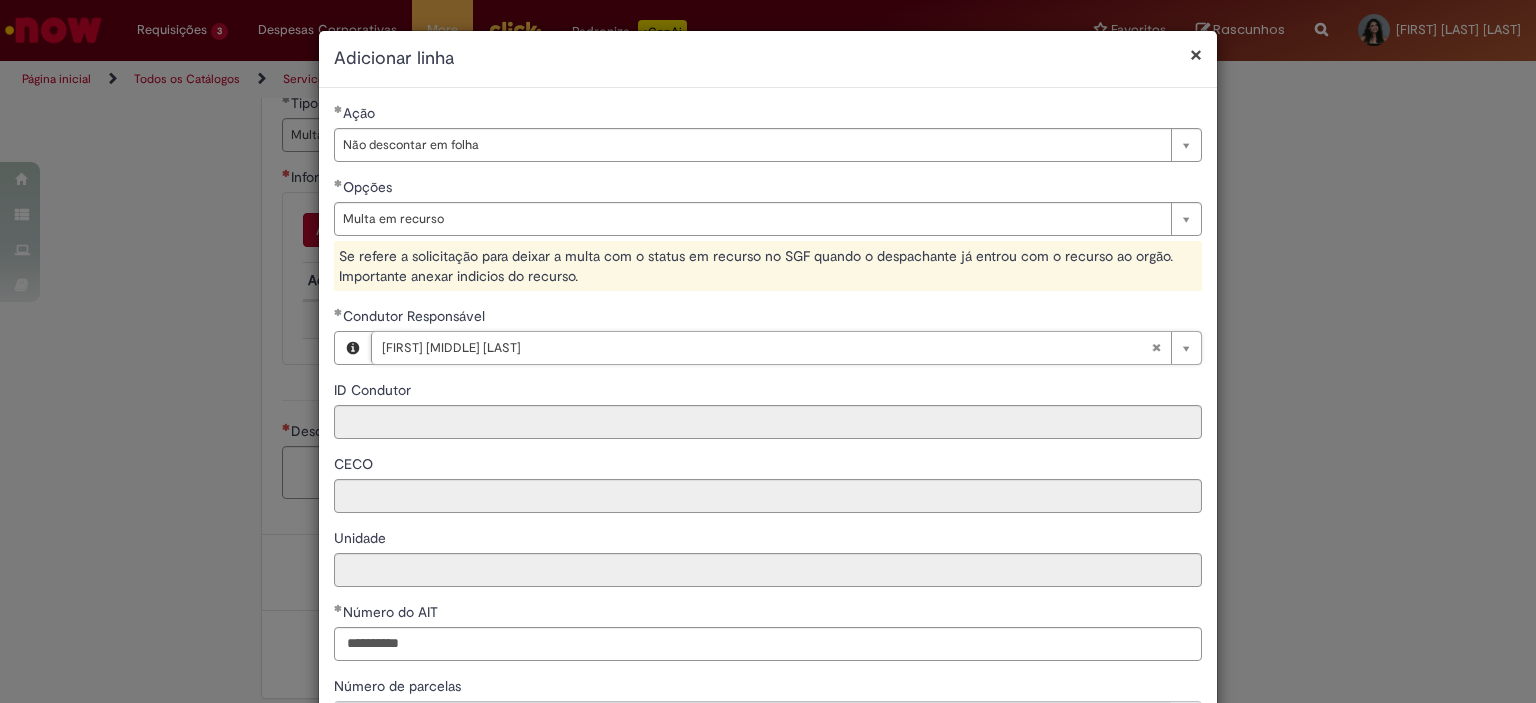 type on "********" 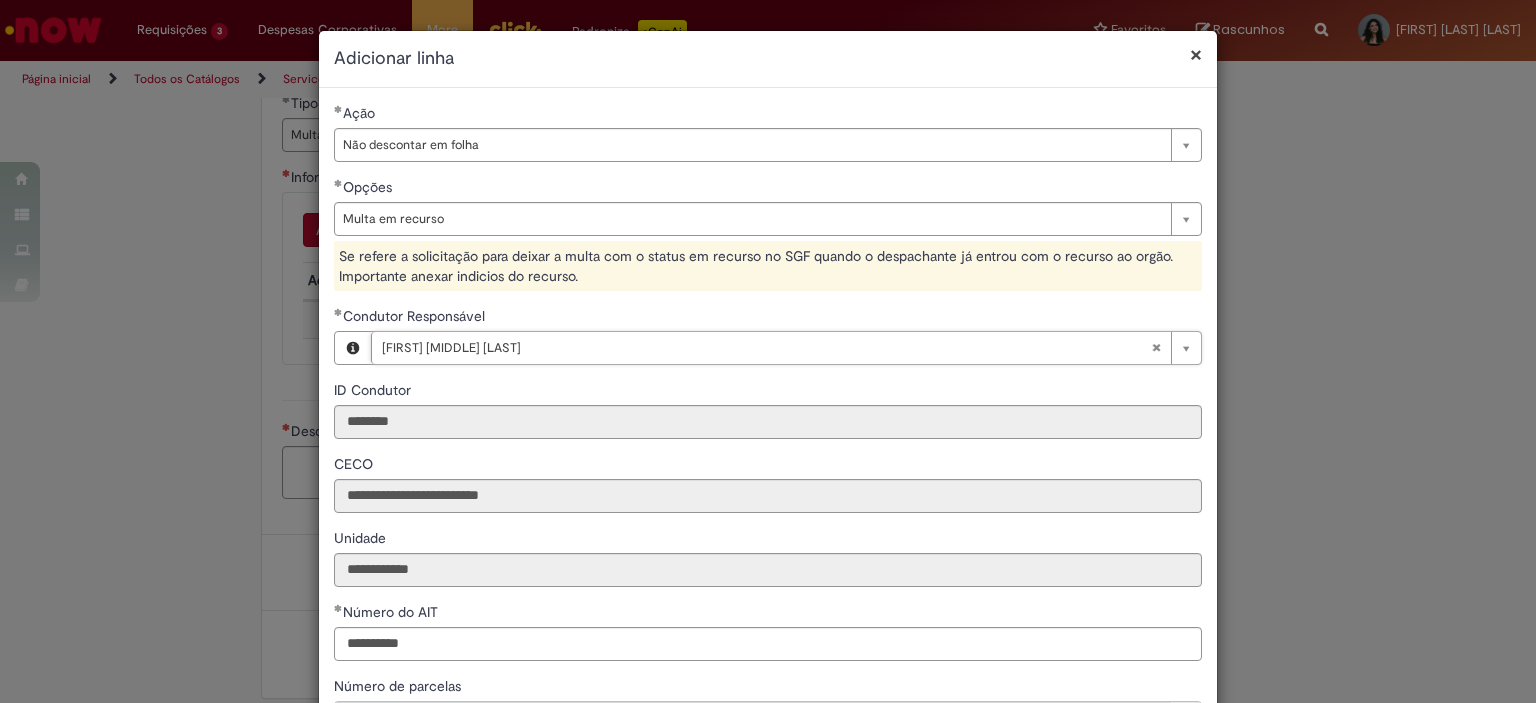 scroll, scrollTop: 156, scrollLeft: 0, axis: vertical 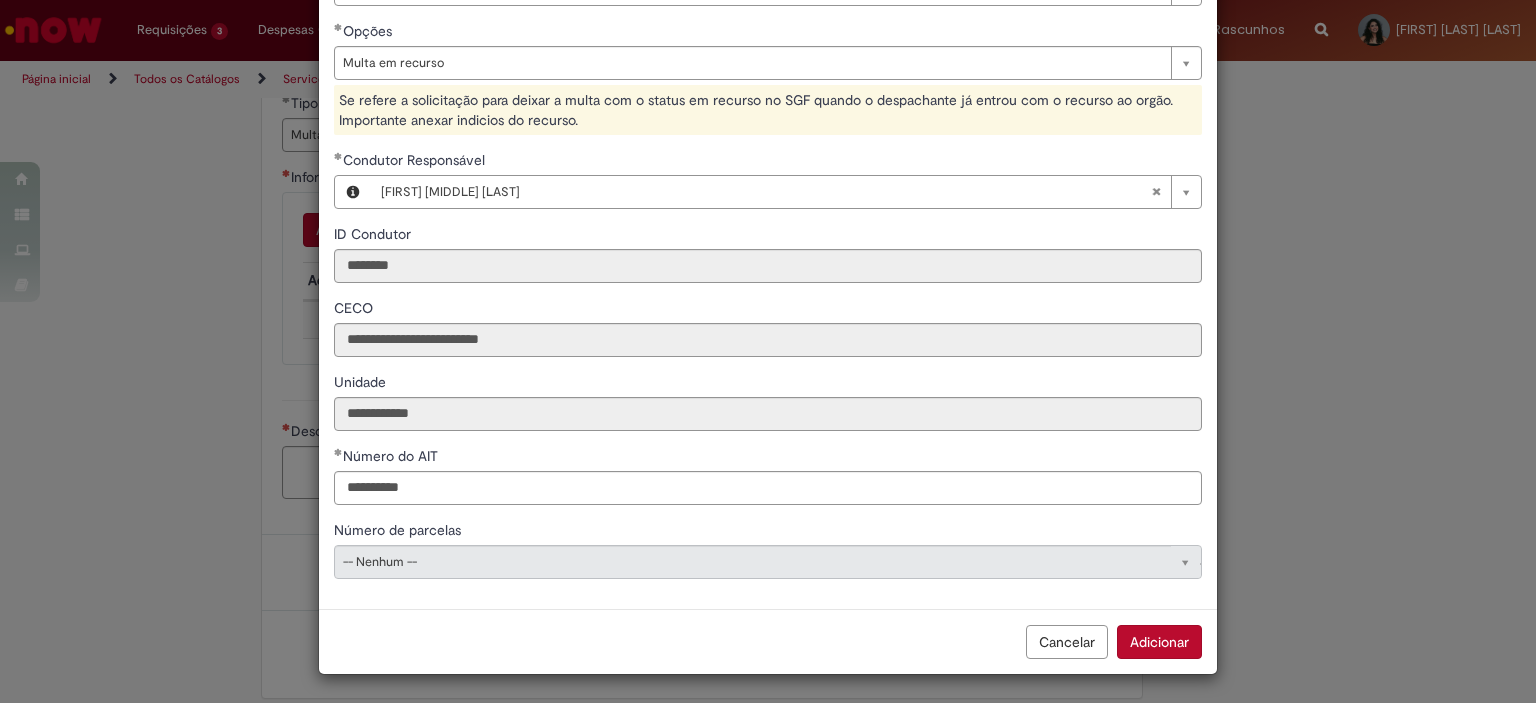 click on "Adicionar" at bounding box center (1159, 642) 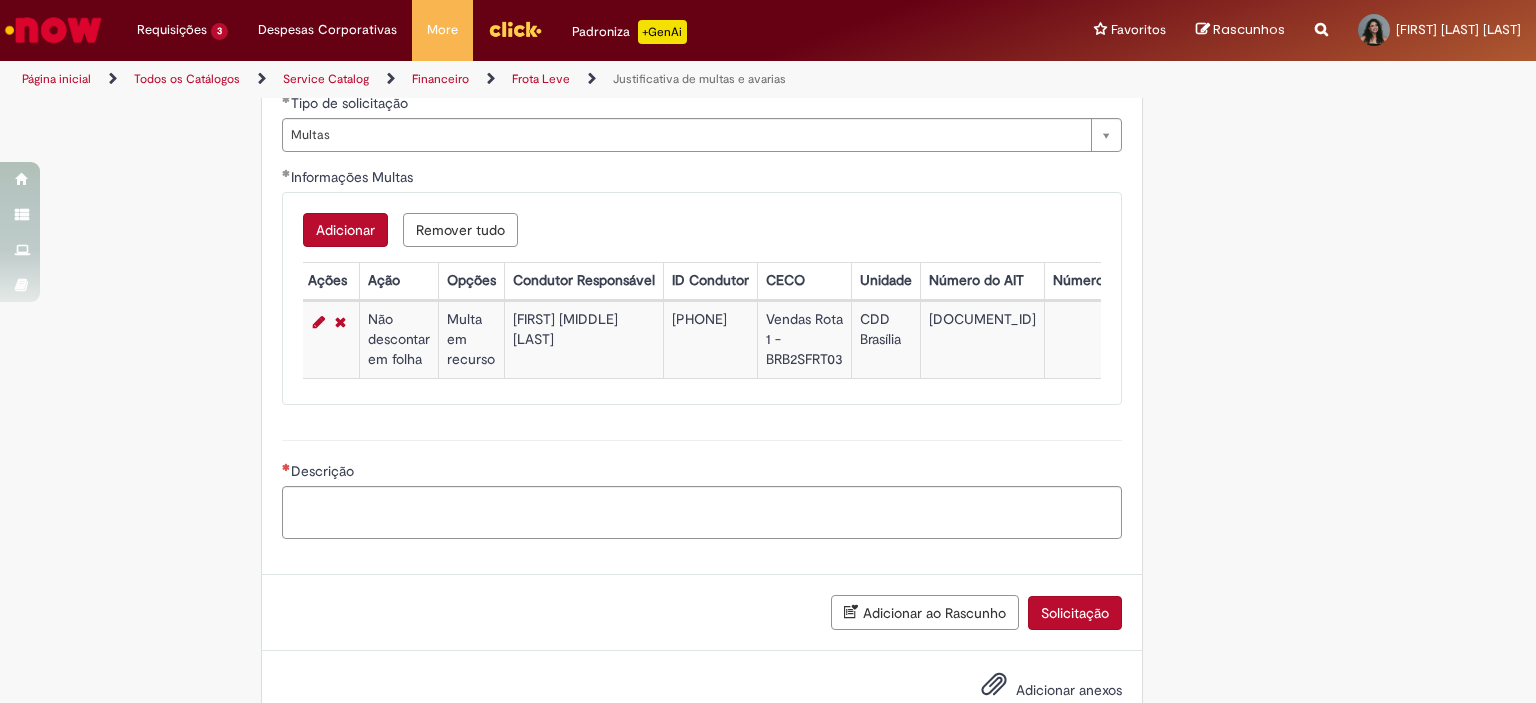 scroll, scrollTop: 944, scrollLeft: 0, axis: vertical 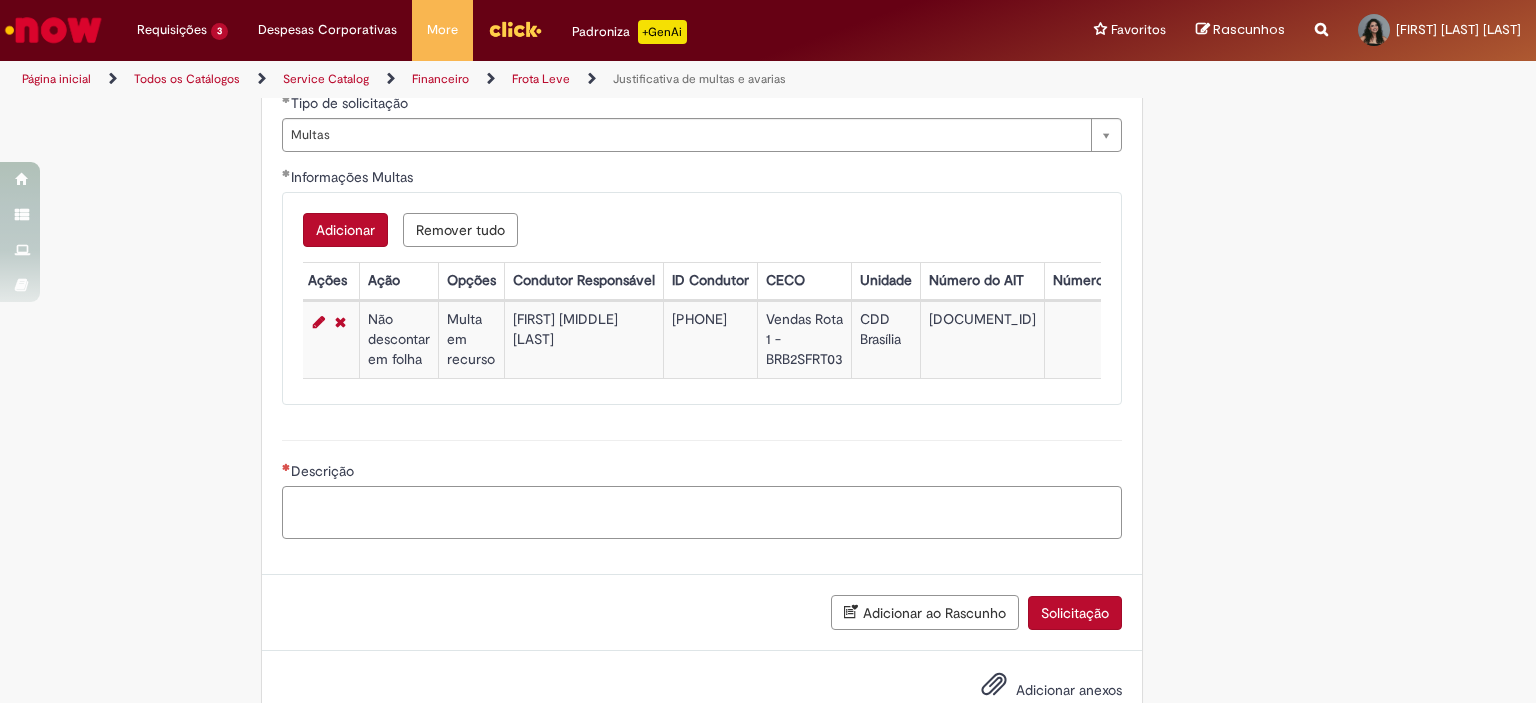 click on "Descrição" at bounding box center (702, 513) 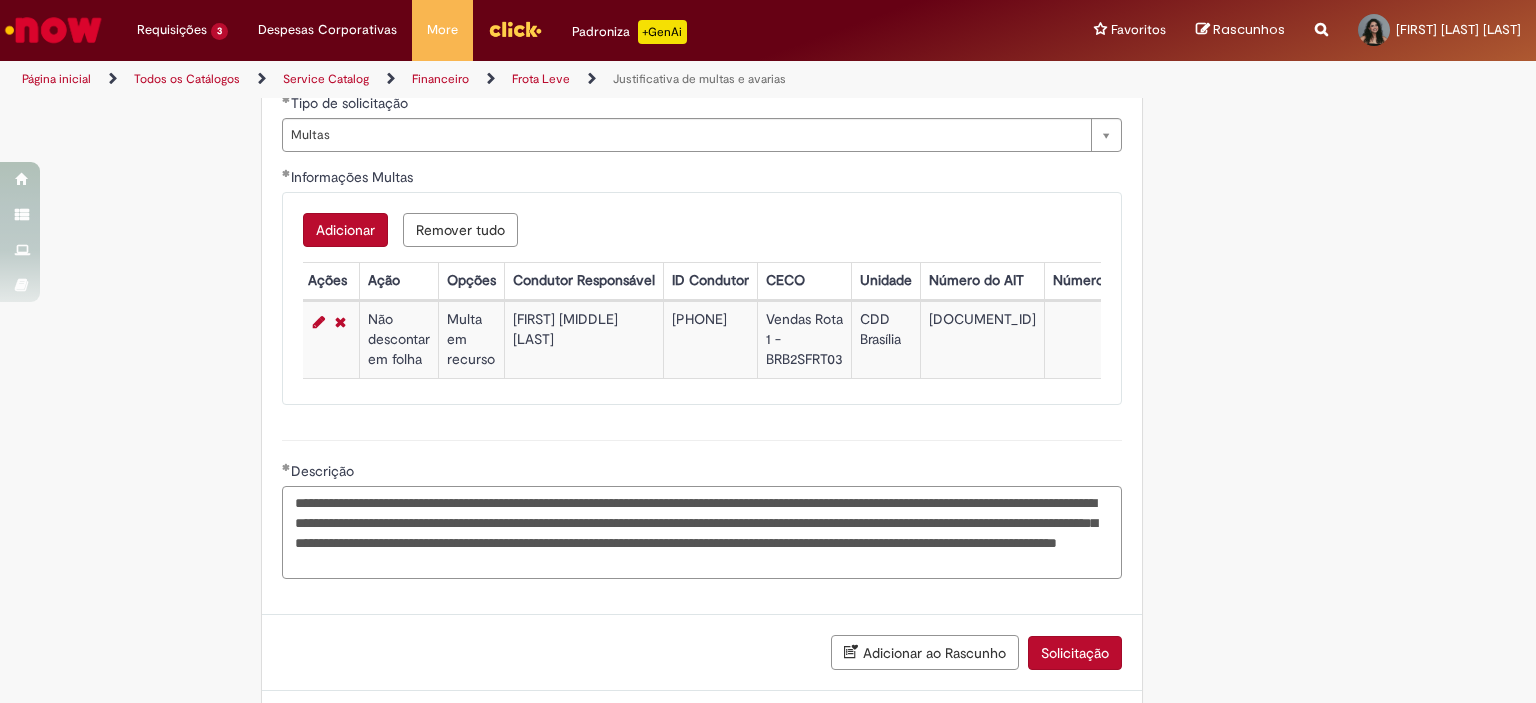 scroll, scrollTop: 1051, scrollLeft: 0, axis: vertical 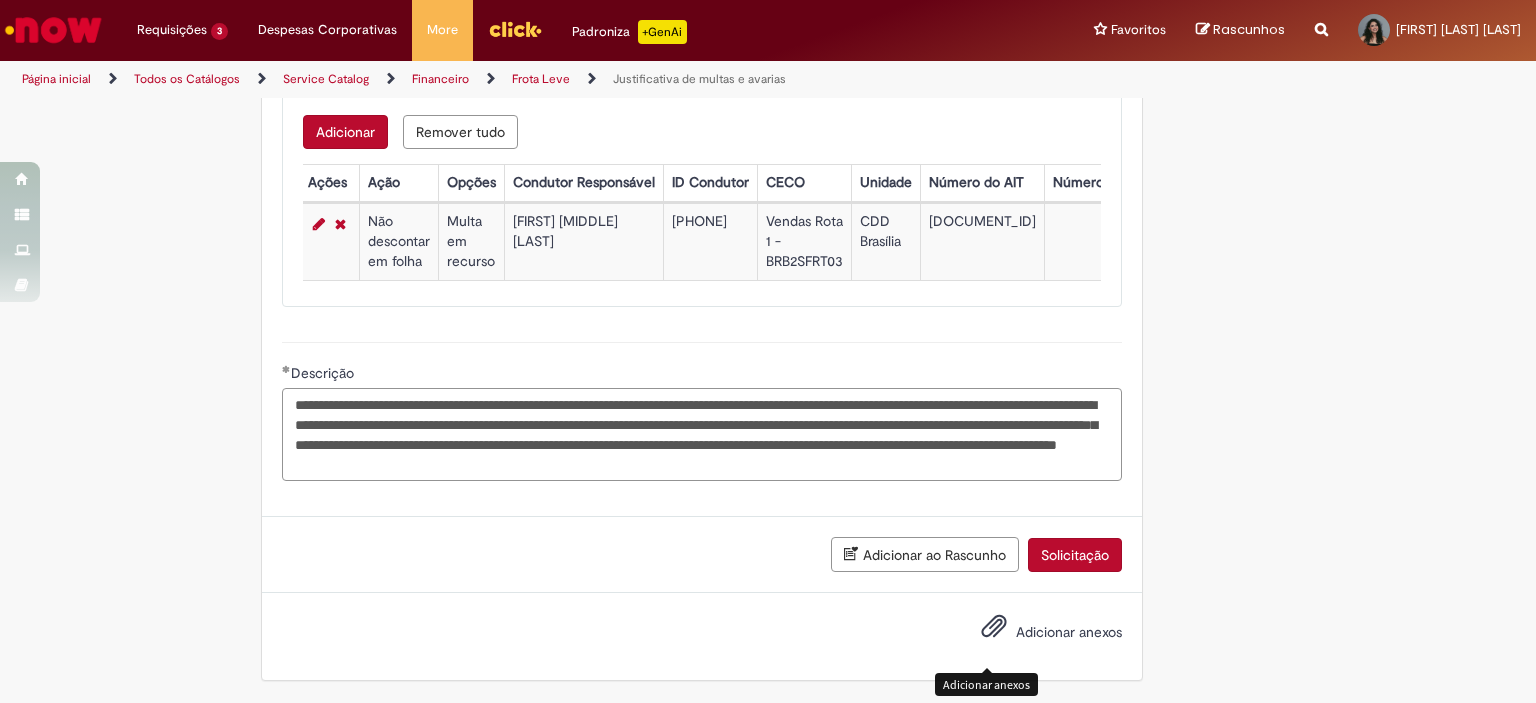 type on "**********" 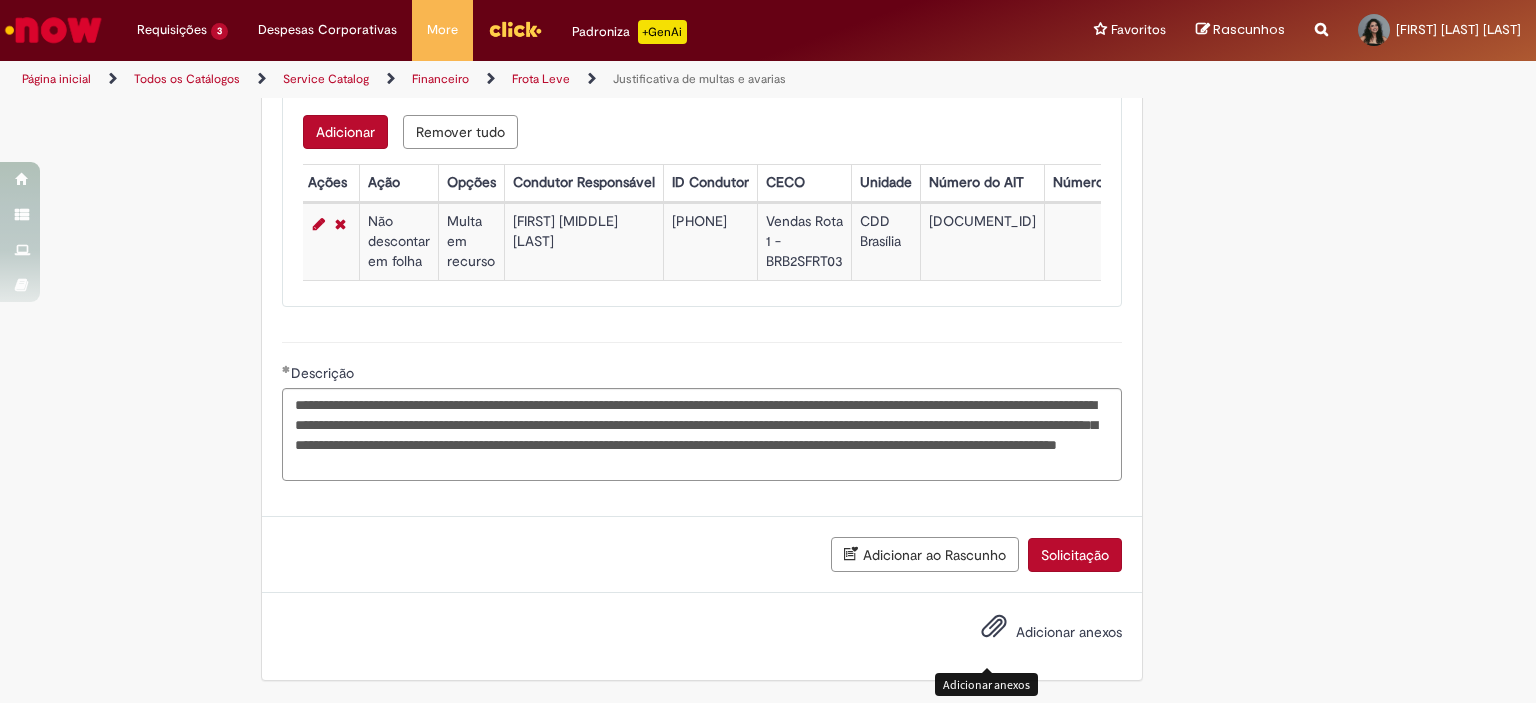 click at bounding box center (994, 627) 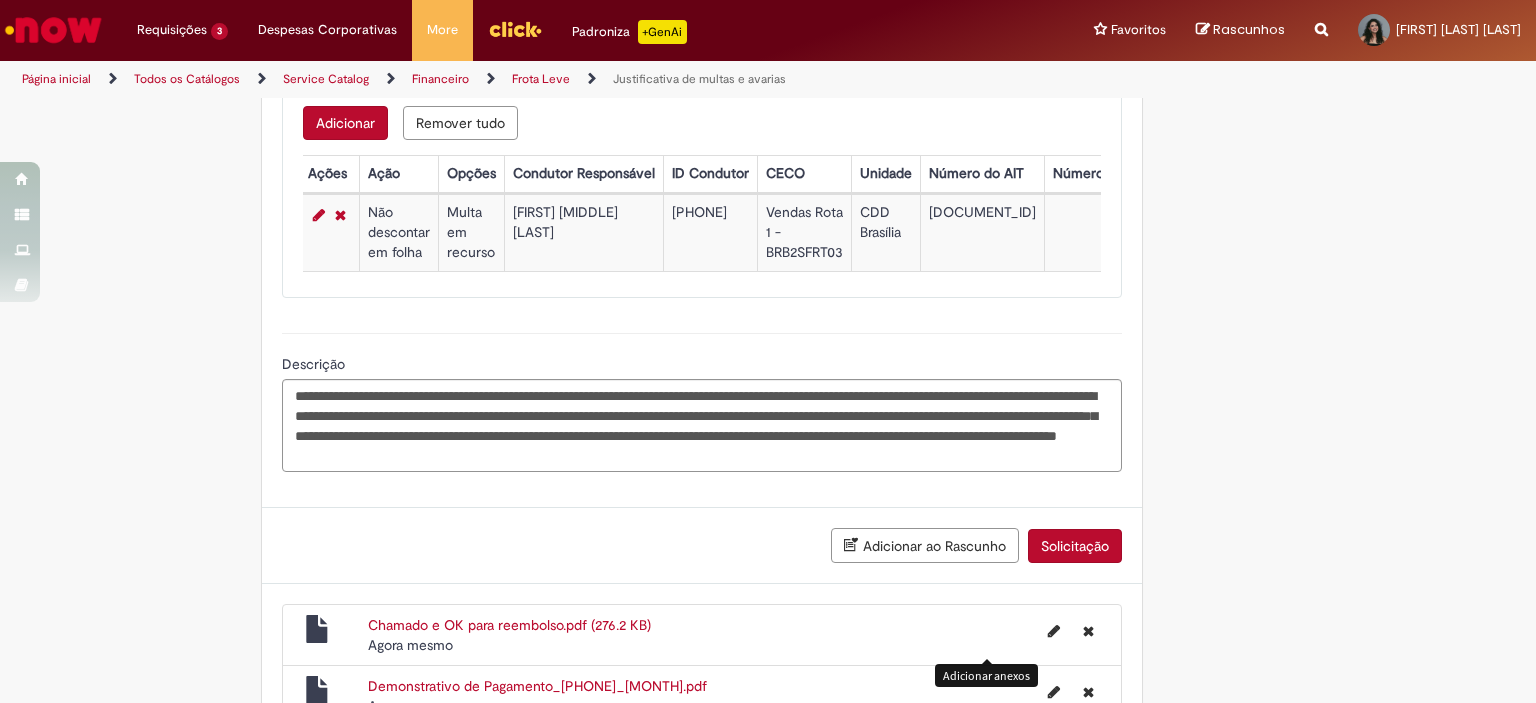 scroll, scrollTop: 1251, scrollLeft: 0, axis: vertical 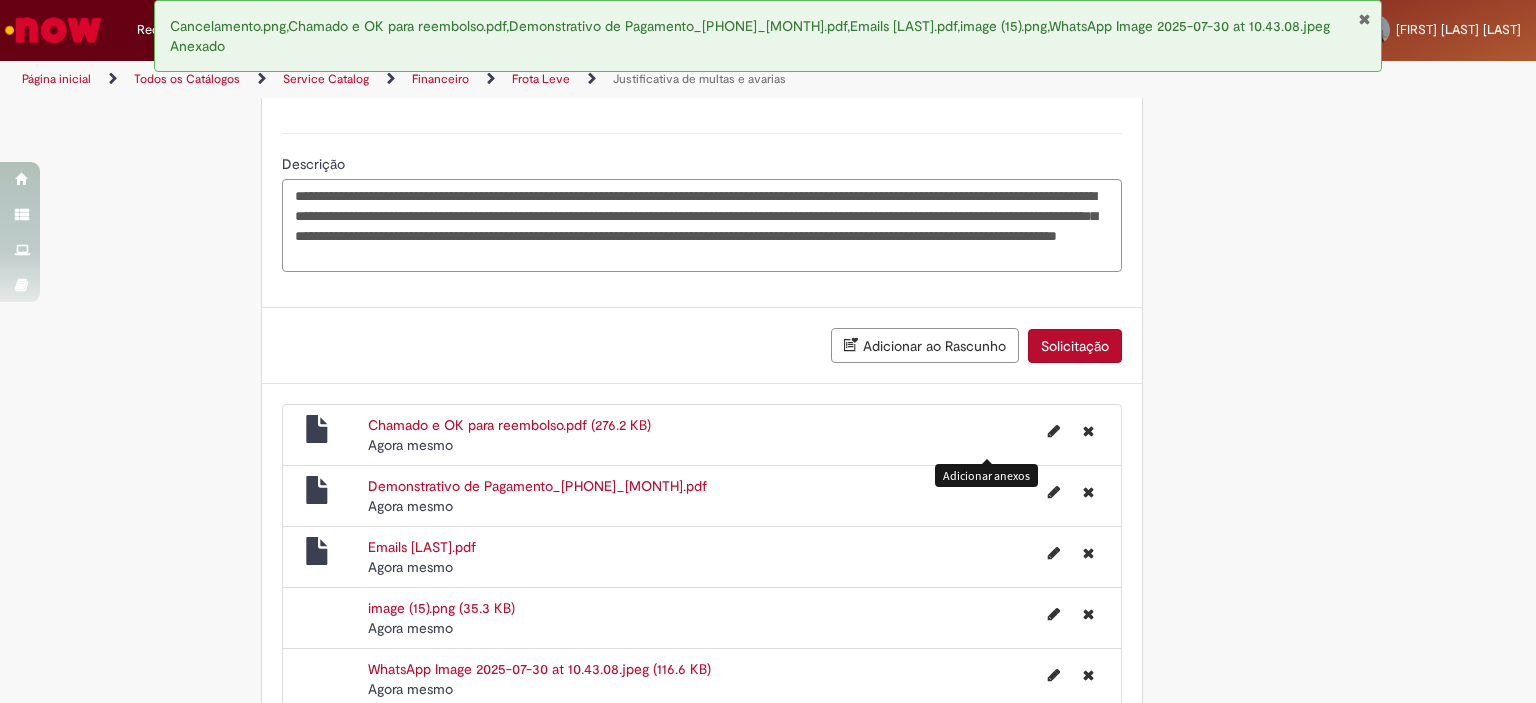click on "**********" at bounding box center (702, 226) 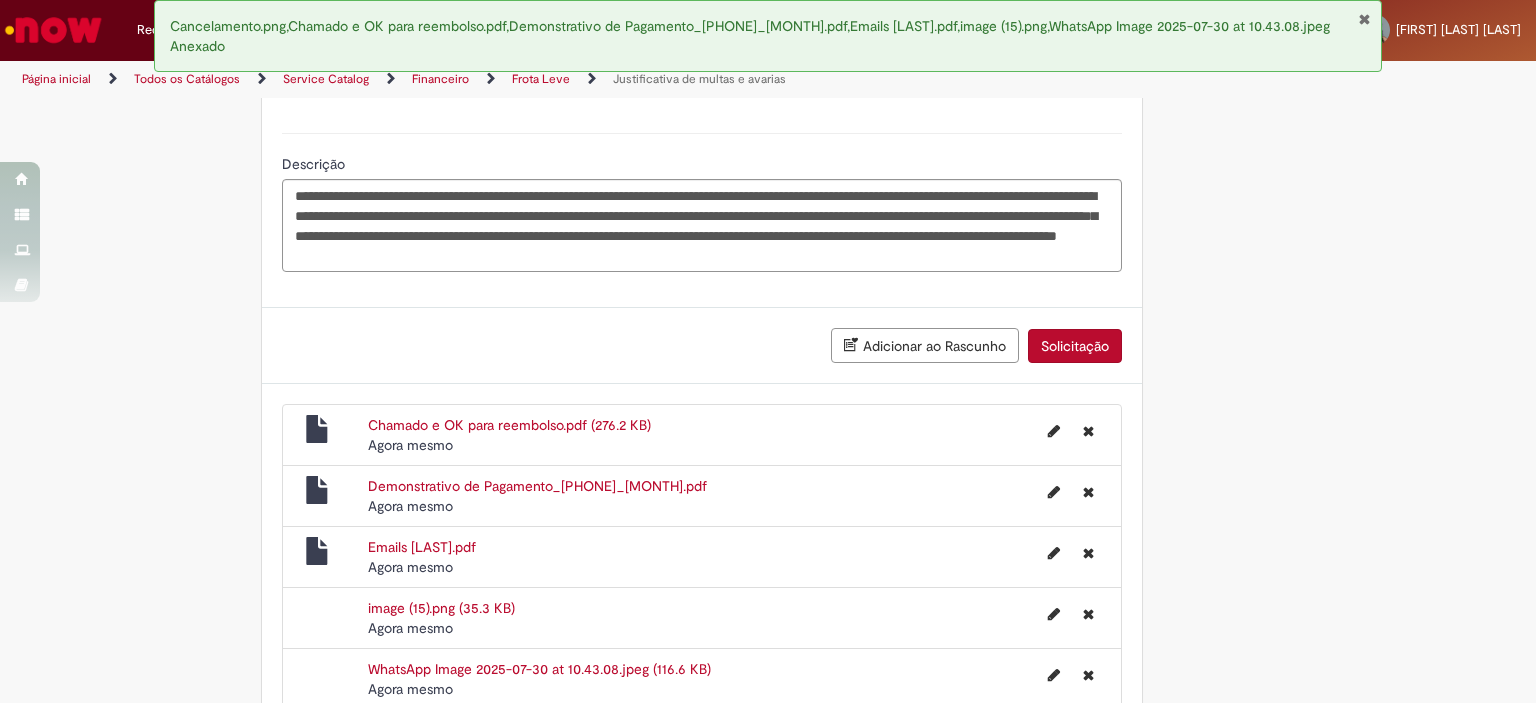 click on "Solicitação" at bounding box center [1075, 346] 